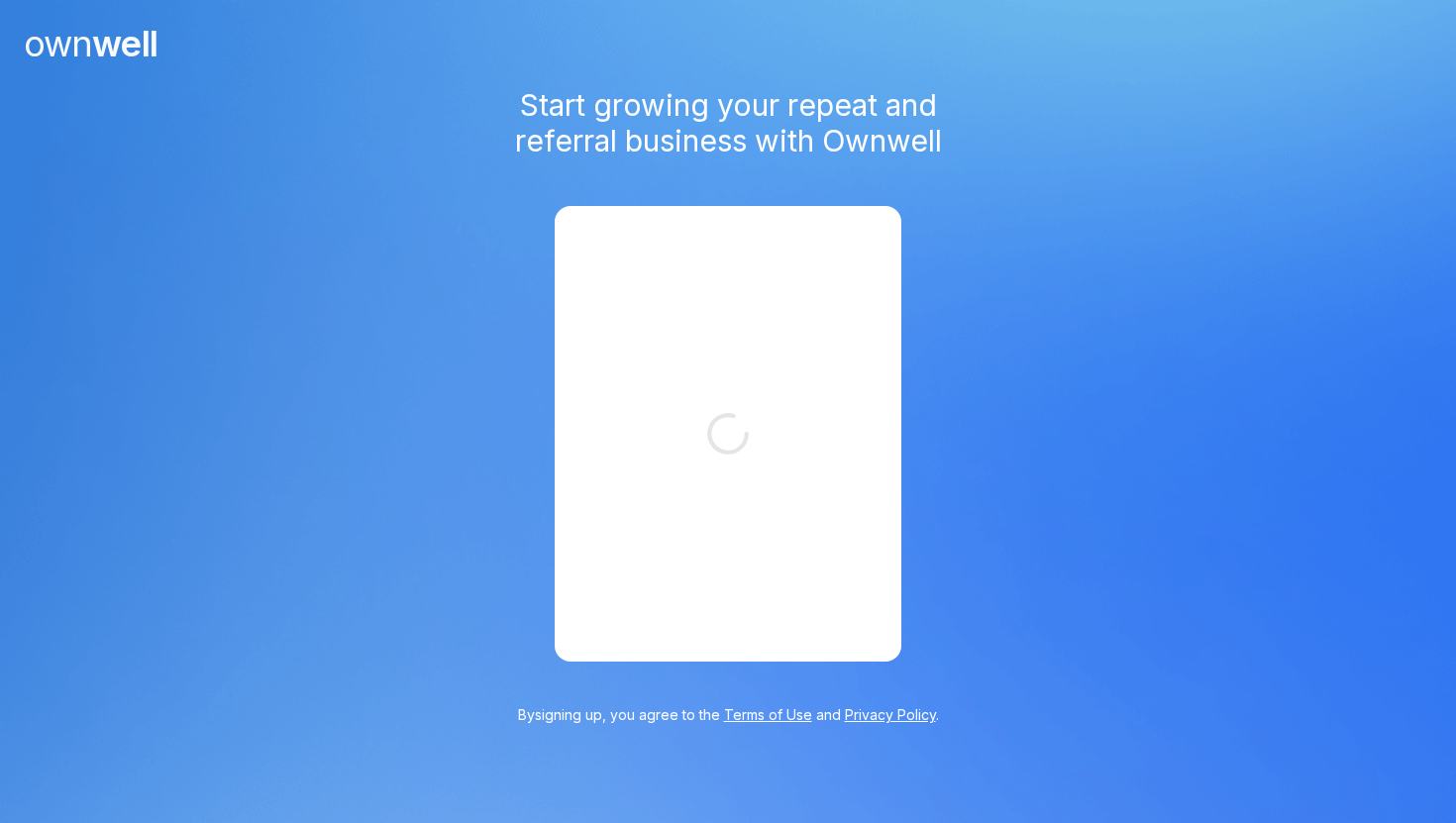 scroll, scrollTop: 0, scrollLeft: 0, axis: both 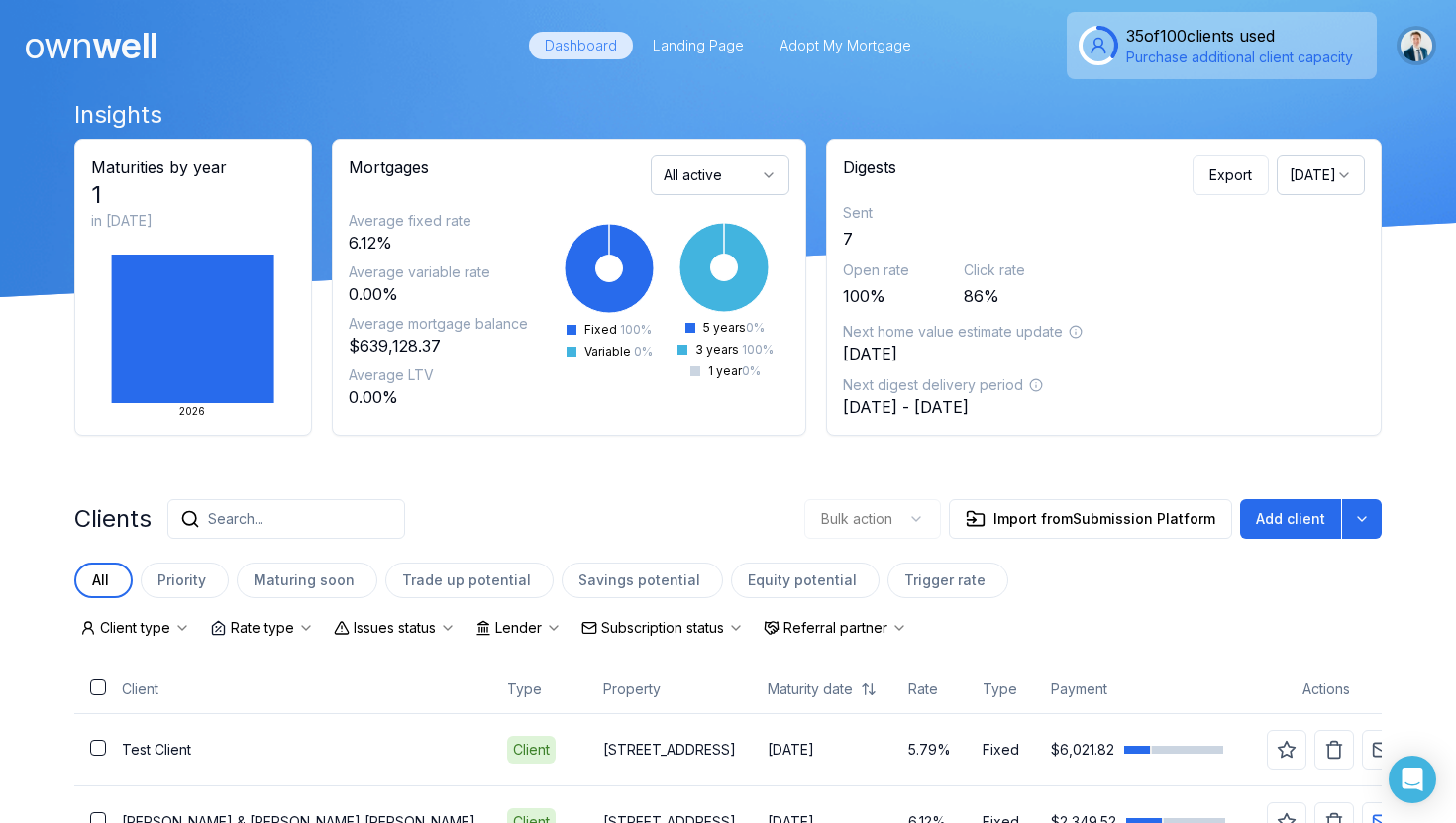 click at bounding box center (1416, 46) 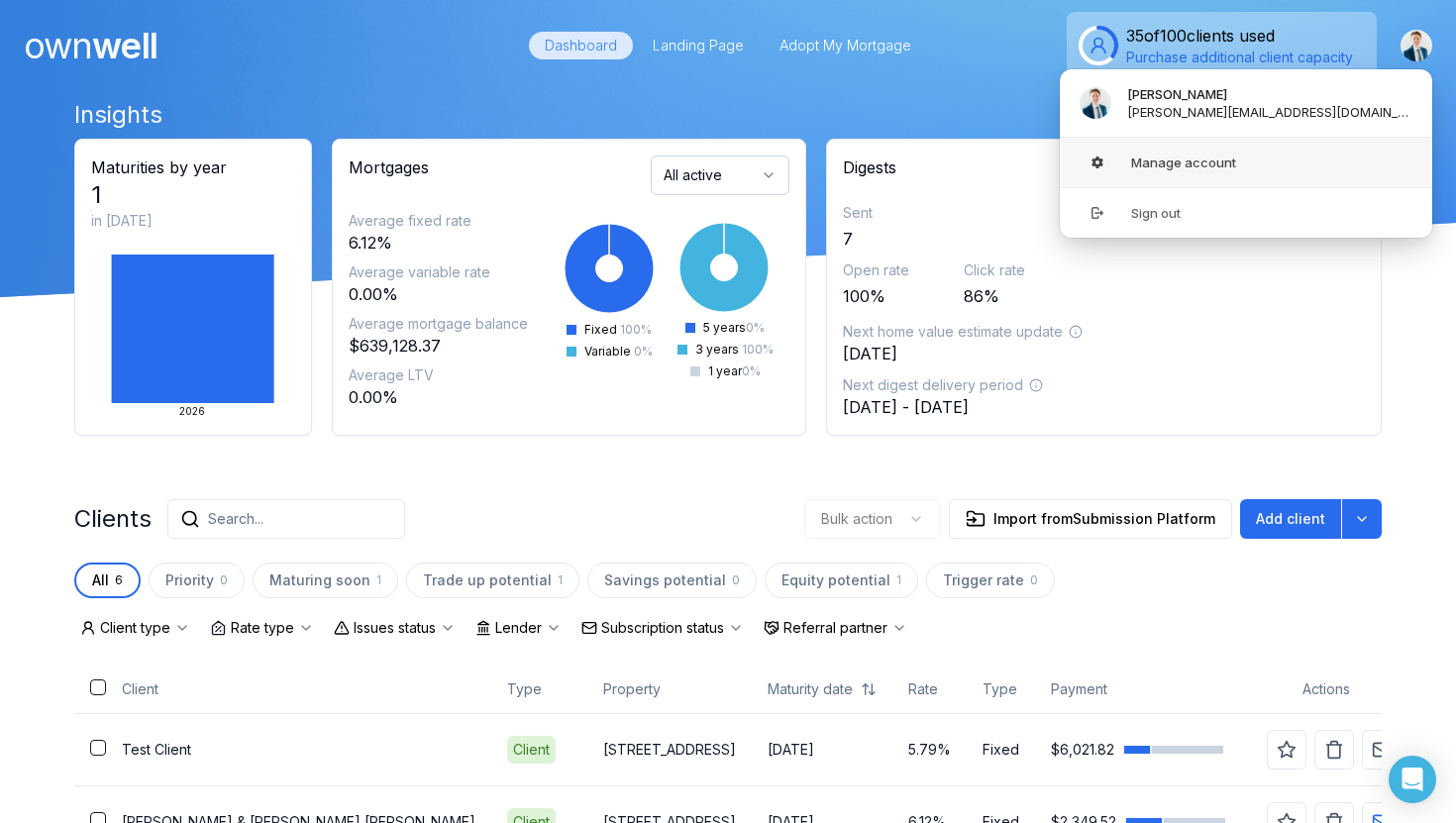 click on "Manage account" at bounding box center [1246, 162] 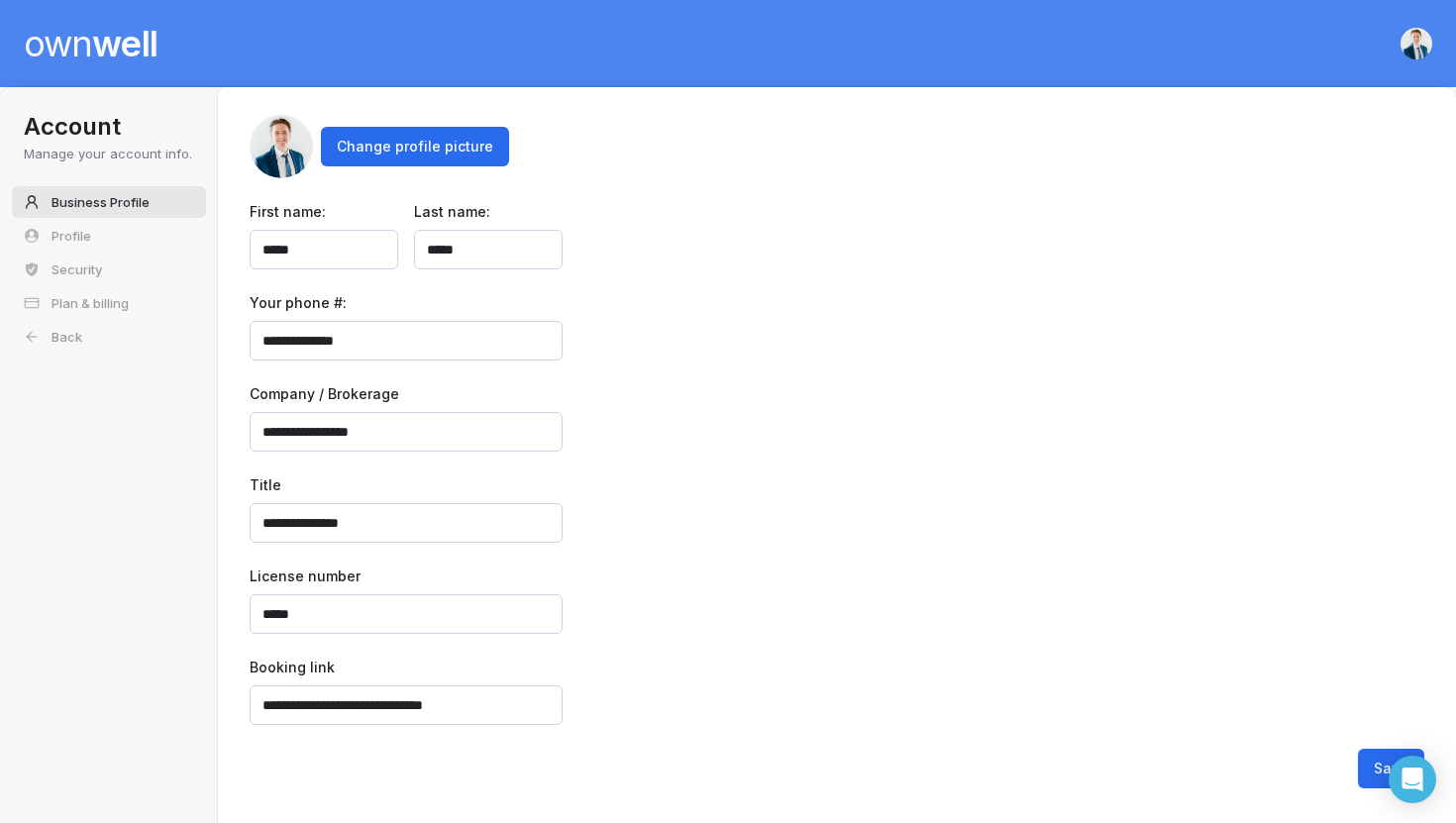 scroll, scrollTop: 61, scrollLeft: 0, axis: vertical 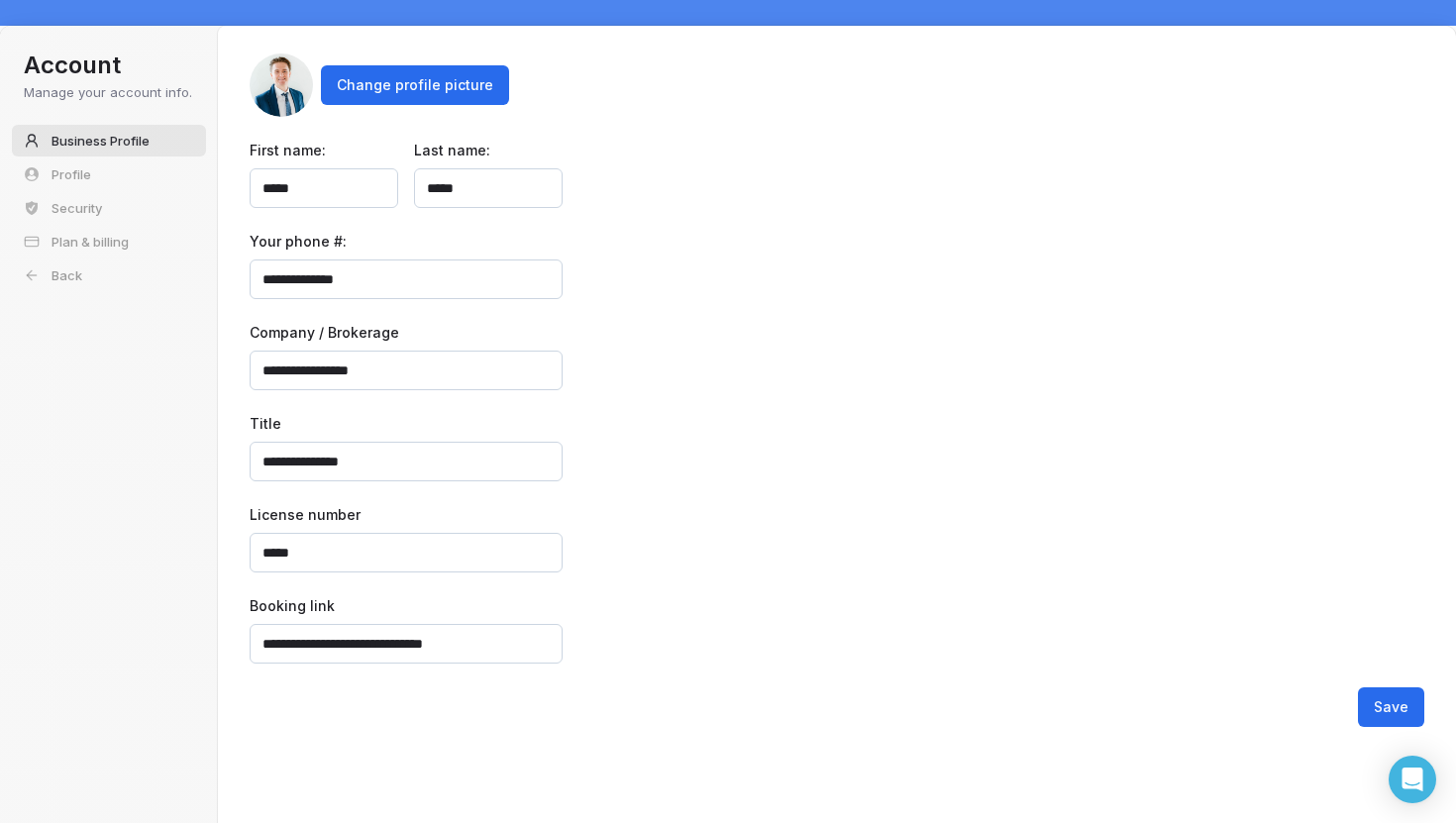 click on "**********" at bounding box center [406, 370] 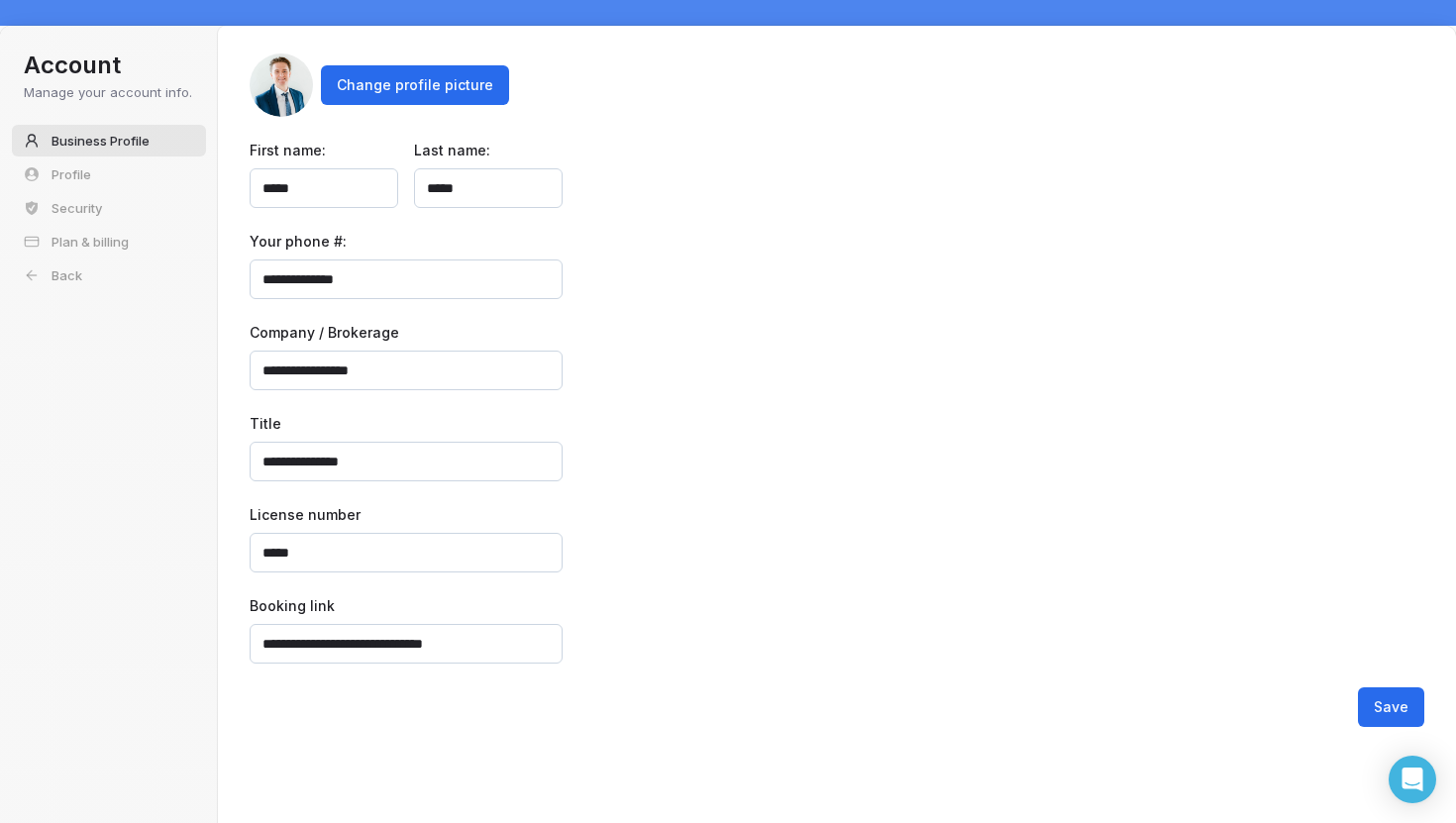 scroll, scrollTop: 0, scrollLeft: 0, axis: both 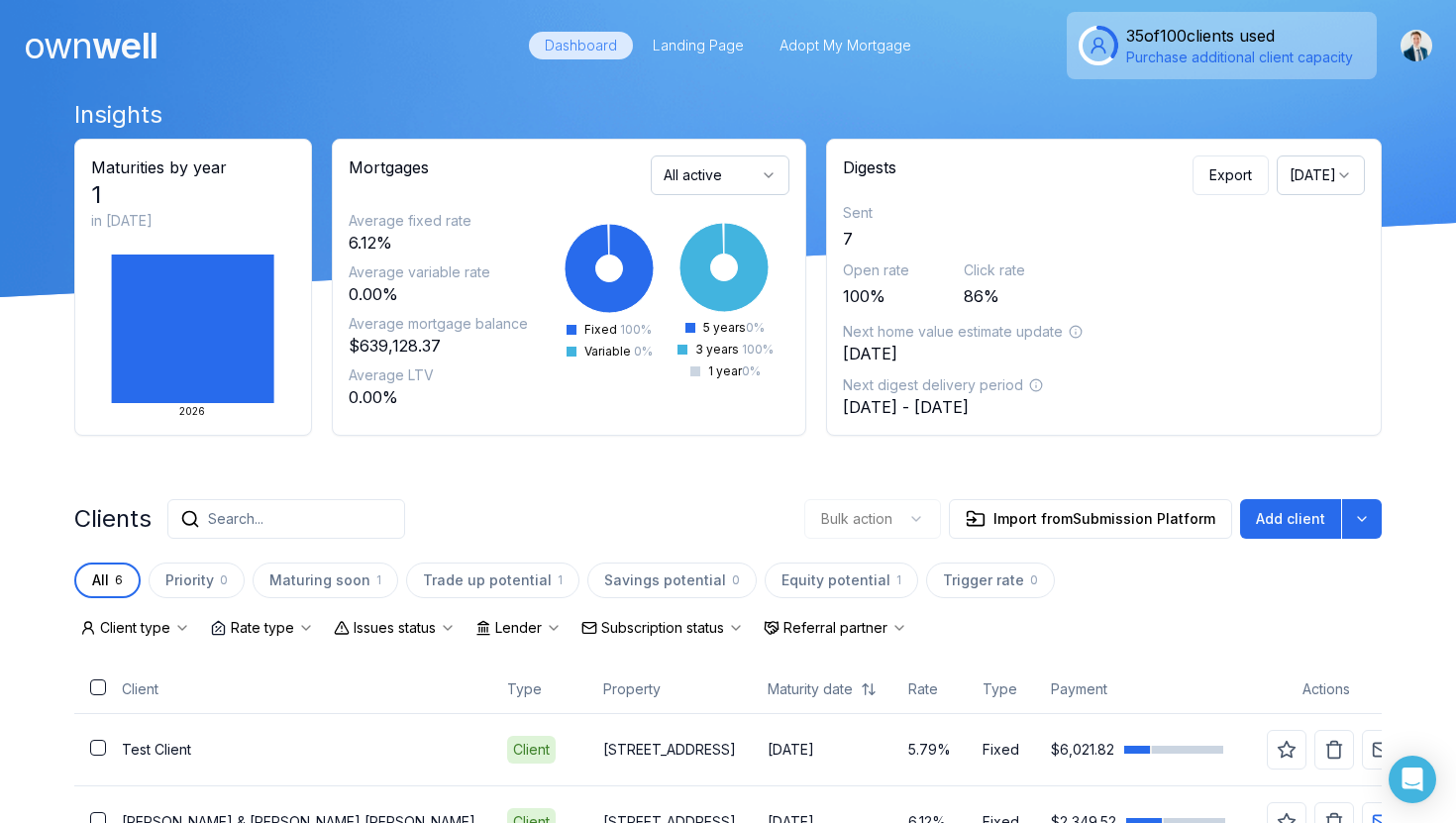 click 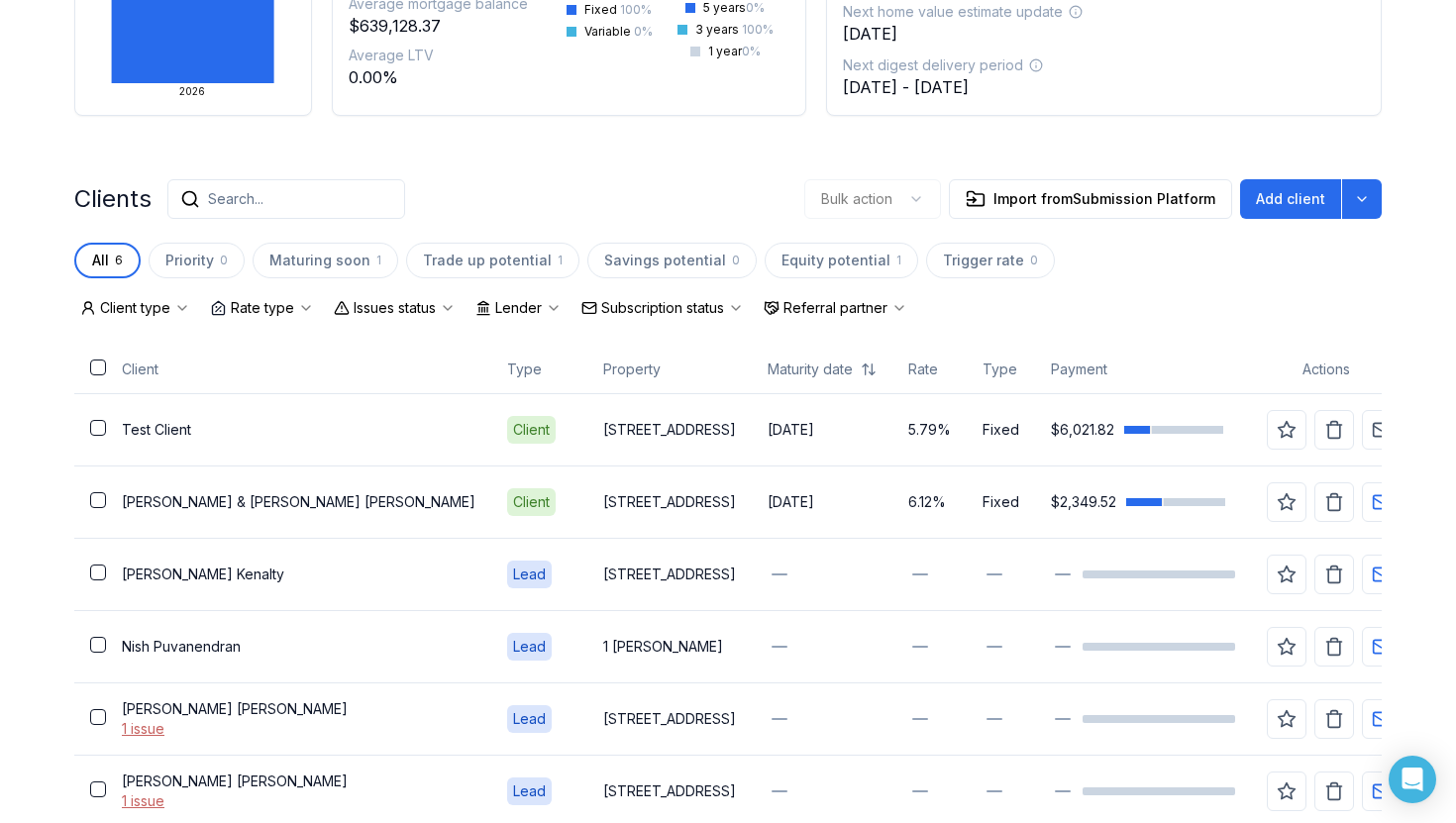 scroll, scrollTop: 470, scrollLeft: 0, axis: vertical 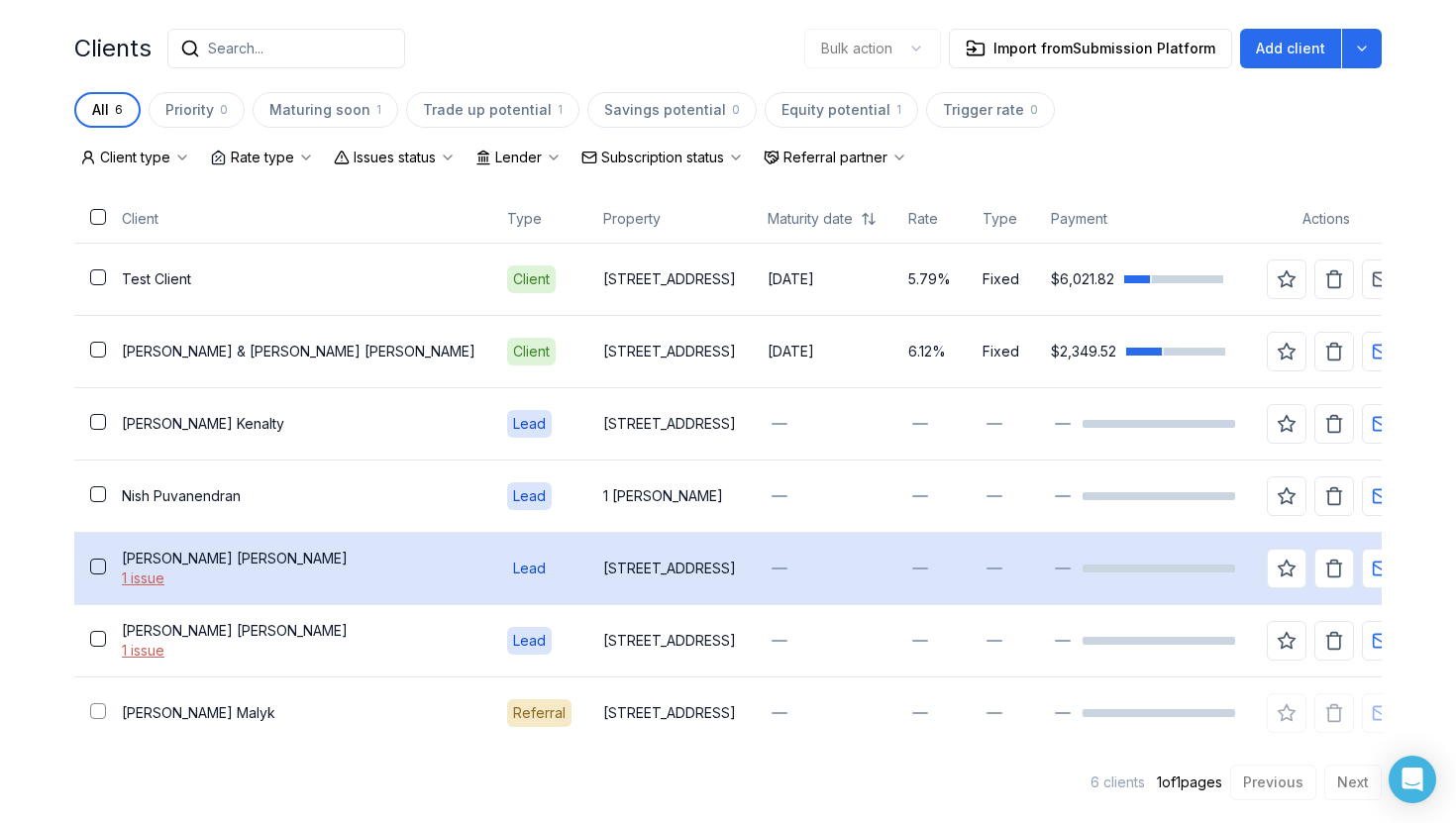 click on "134 Ellenville Crescent" at bounding box center [670, 567] 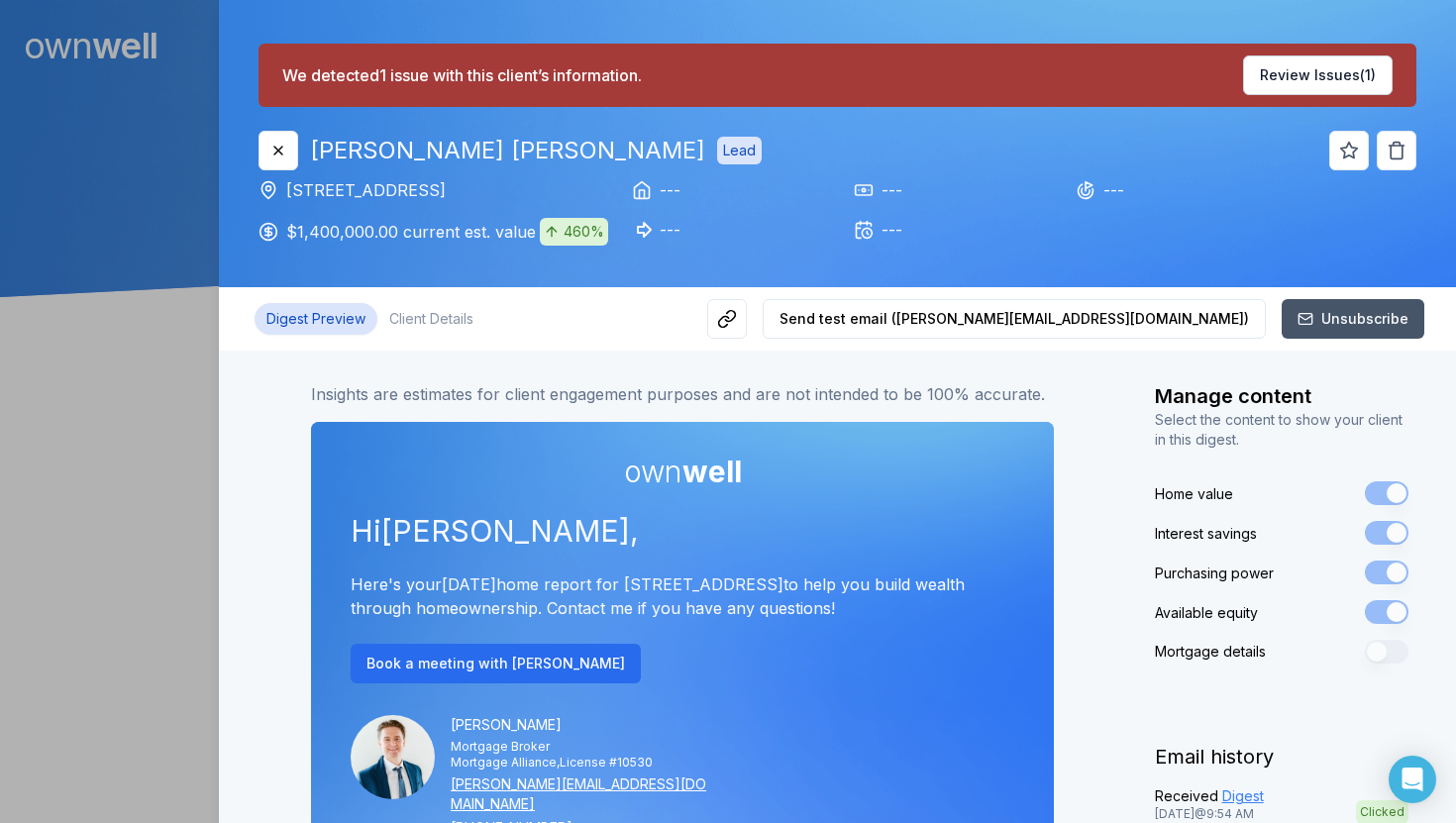 scroll, scrollTop: 0, scrollLeft: 0, axis: both 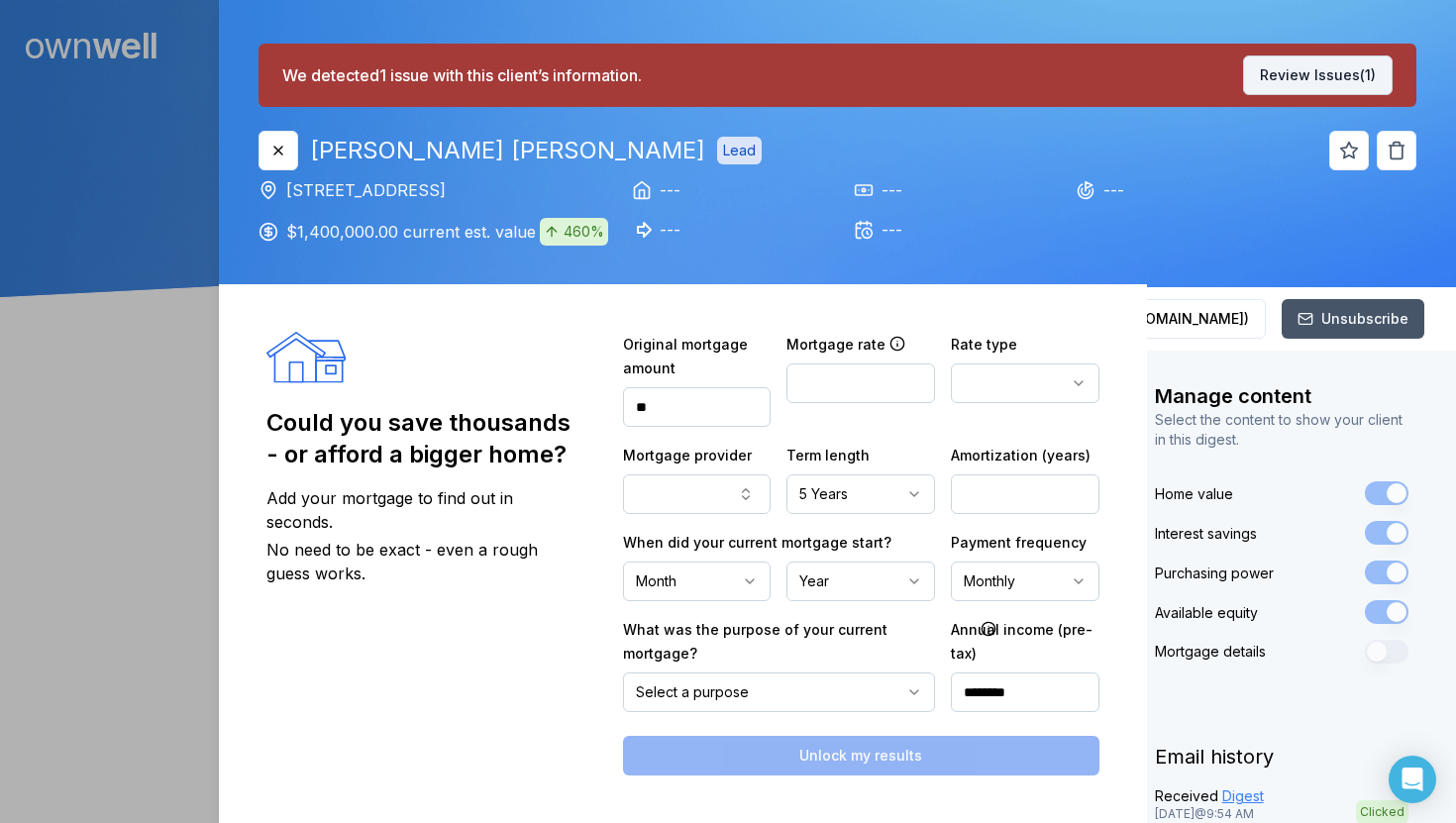 click on "Review Issues  (1)" at bounding box center [1317, 75] 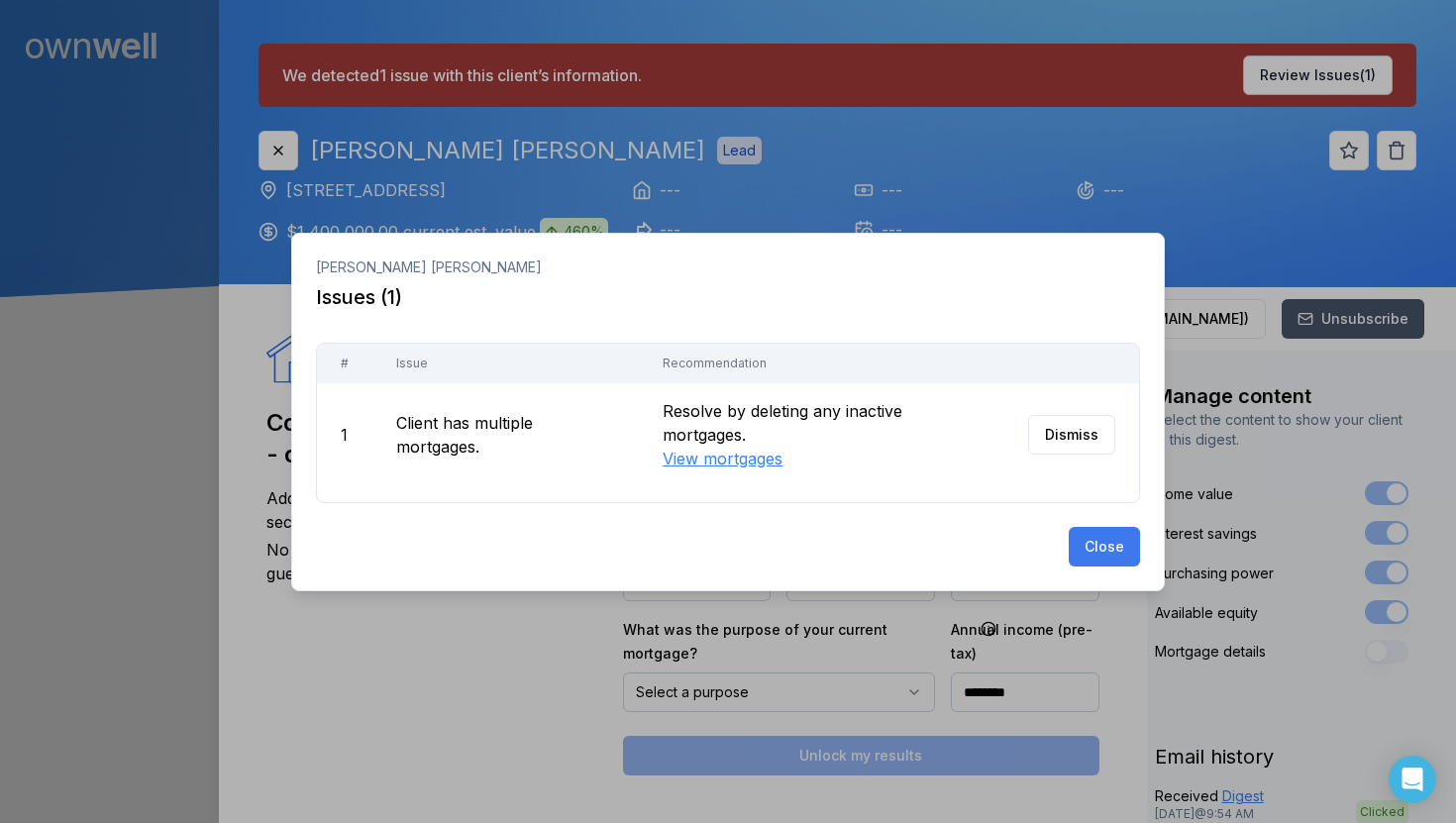 click on "Close" at bounding box center [1104, 547] 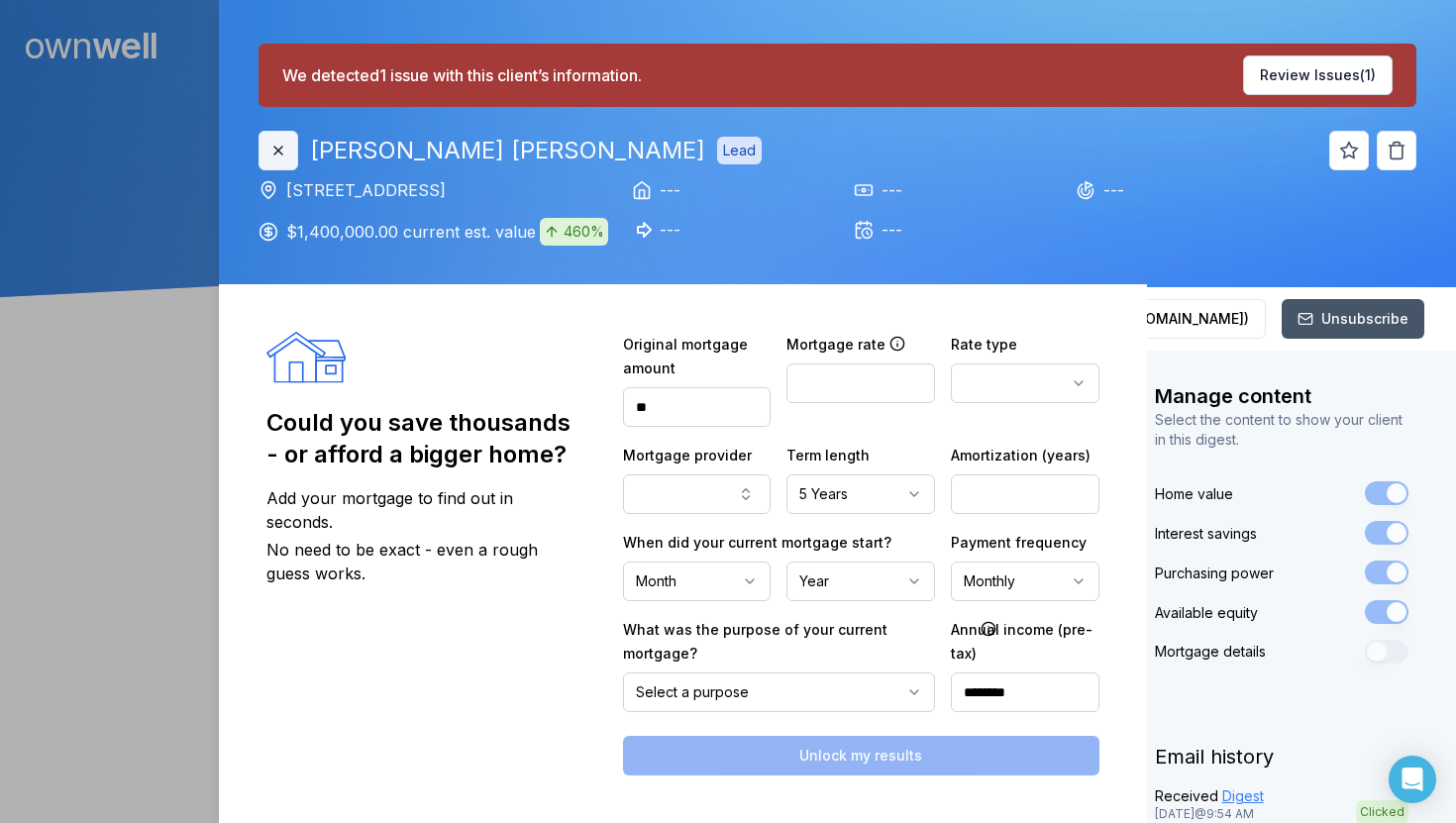 click on "Close" at bounding box center [278, 151] 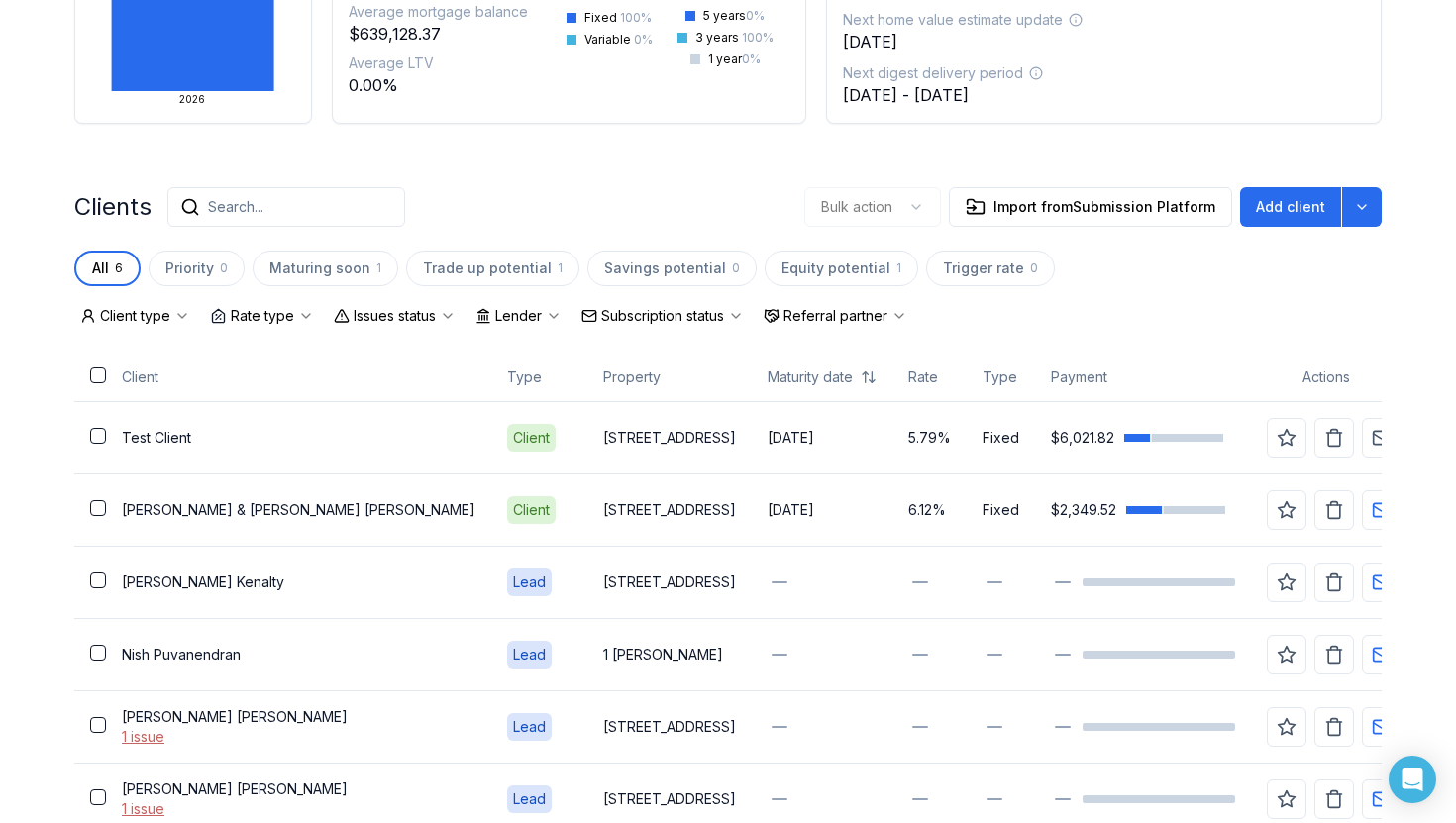 scroll, scrollTop: 470, scrollLeft: 0, axis: vertical 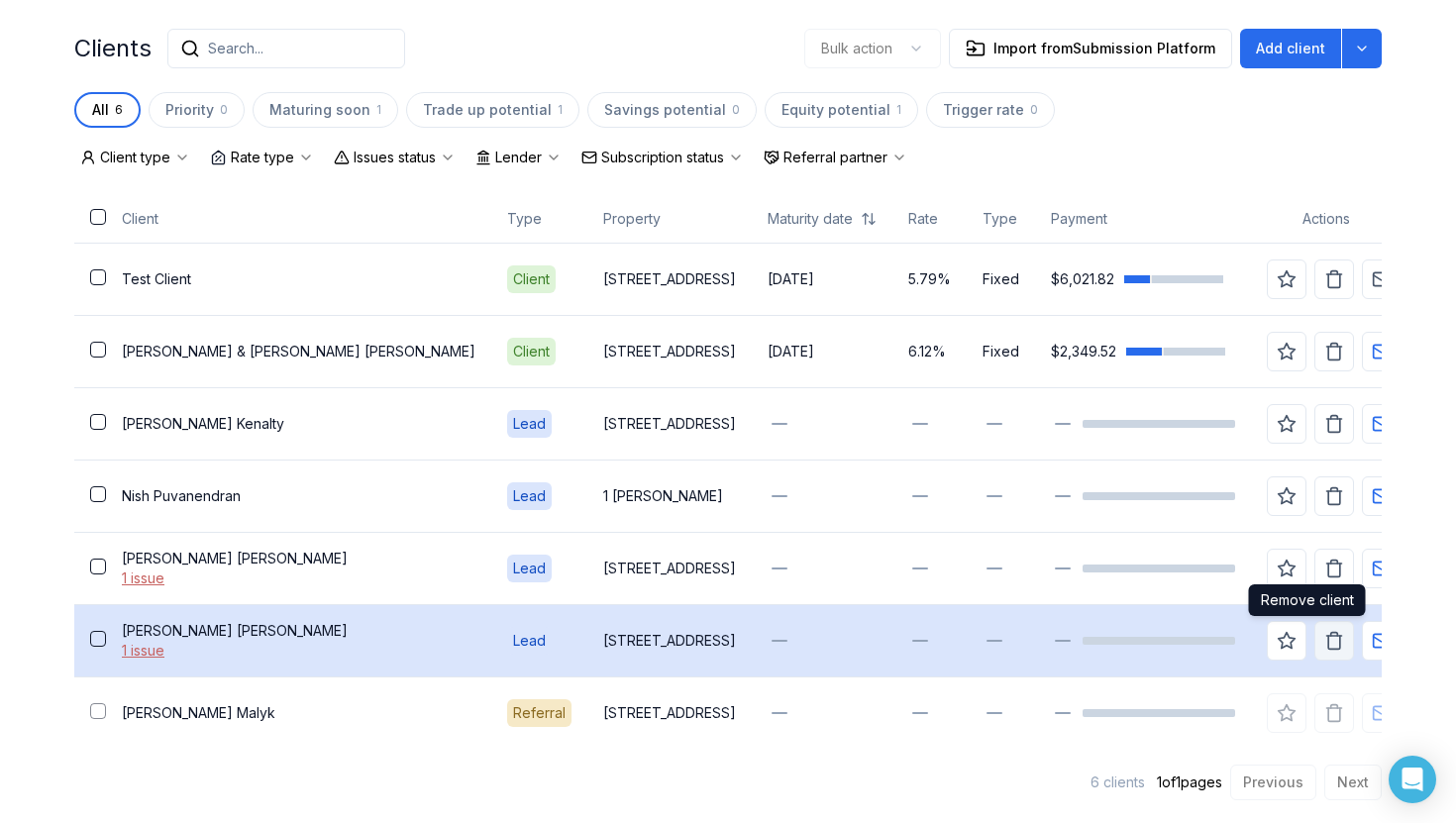click 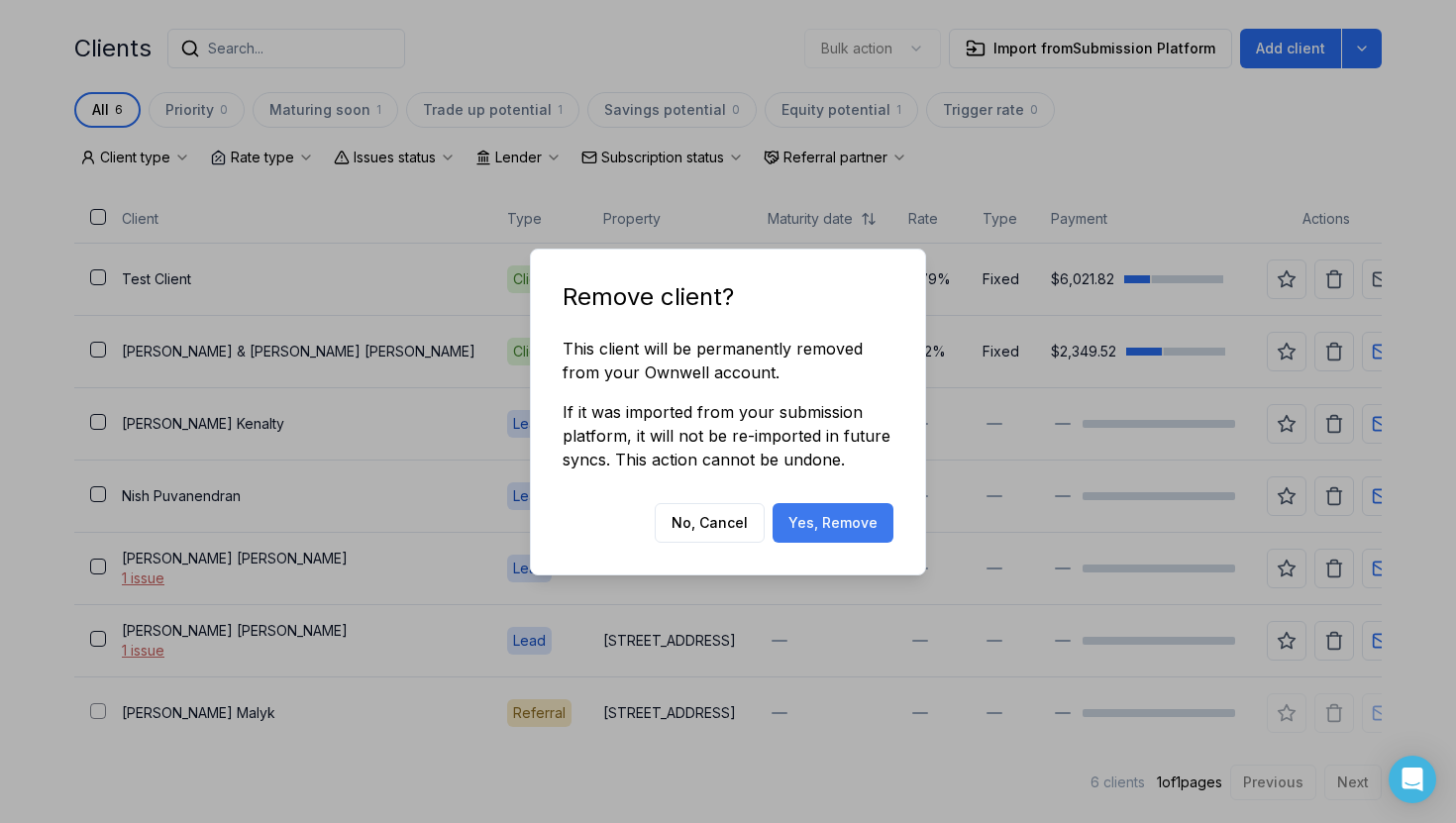 click on "Yes, Remove" at bounding box center (833, 523) 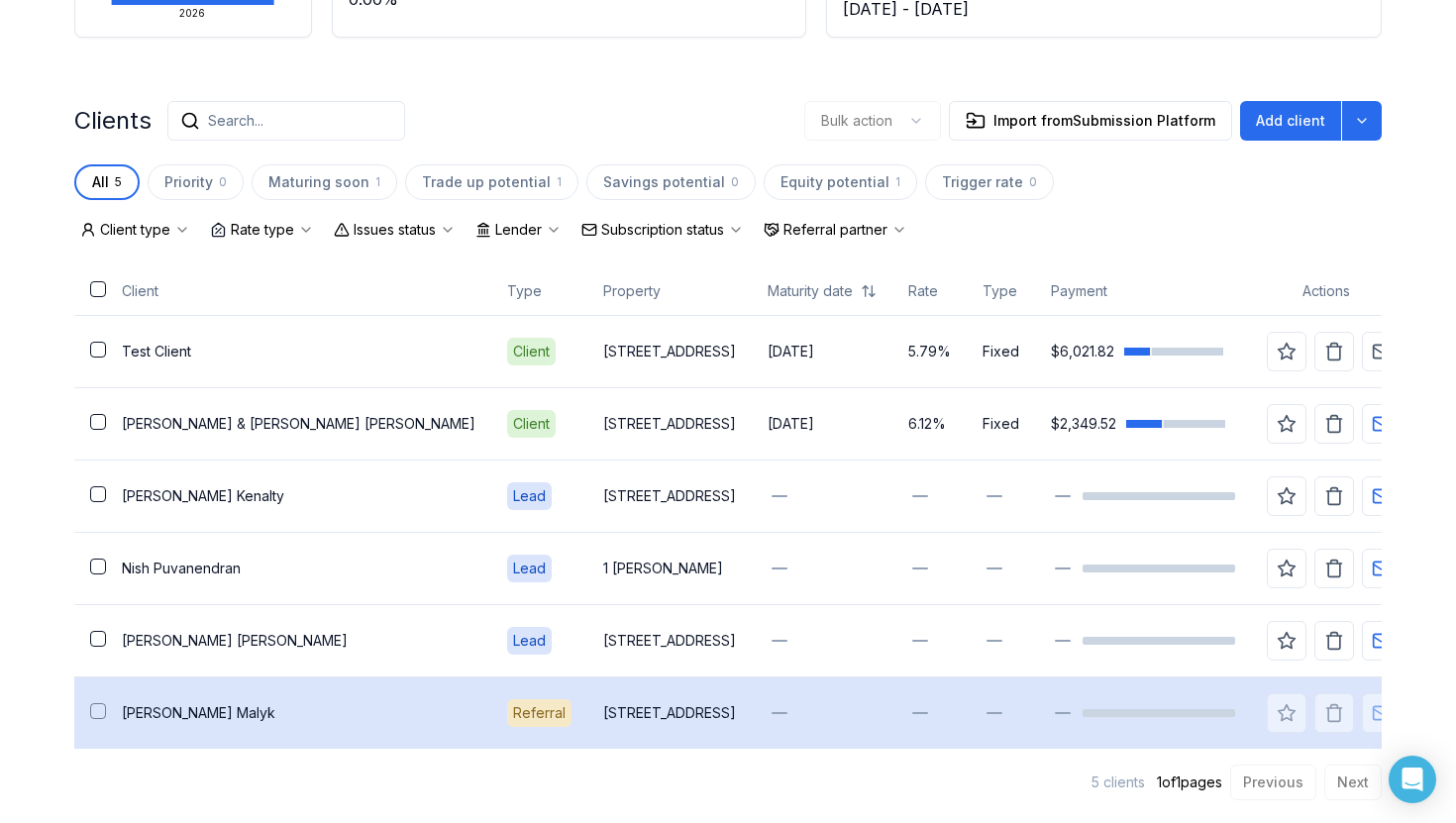 click on "239 Blackhorne Drive" at bounding box center (670, 713) 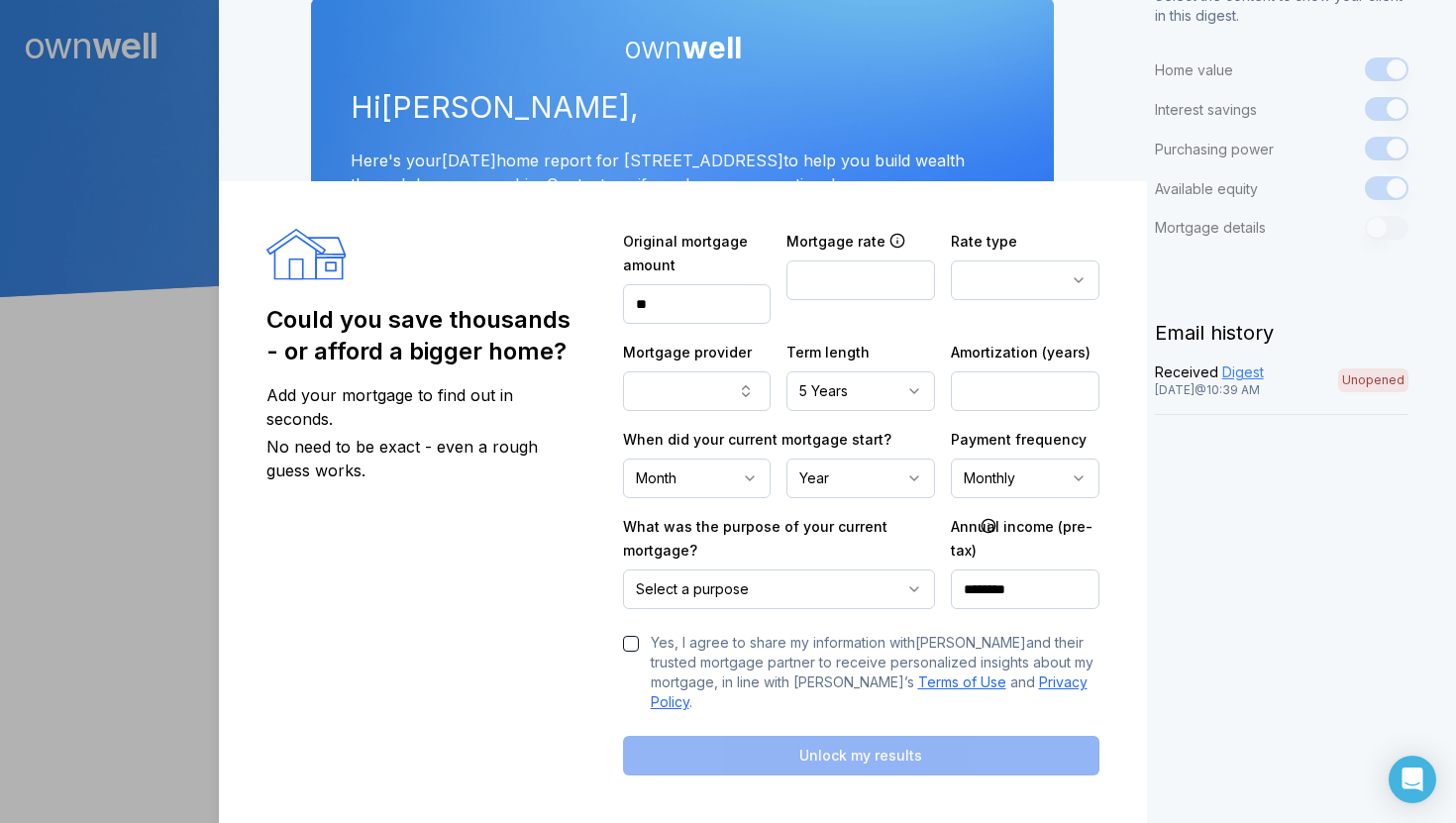 scroll, scrollTop: 0, scrollLeft: 0, axis: both 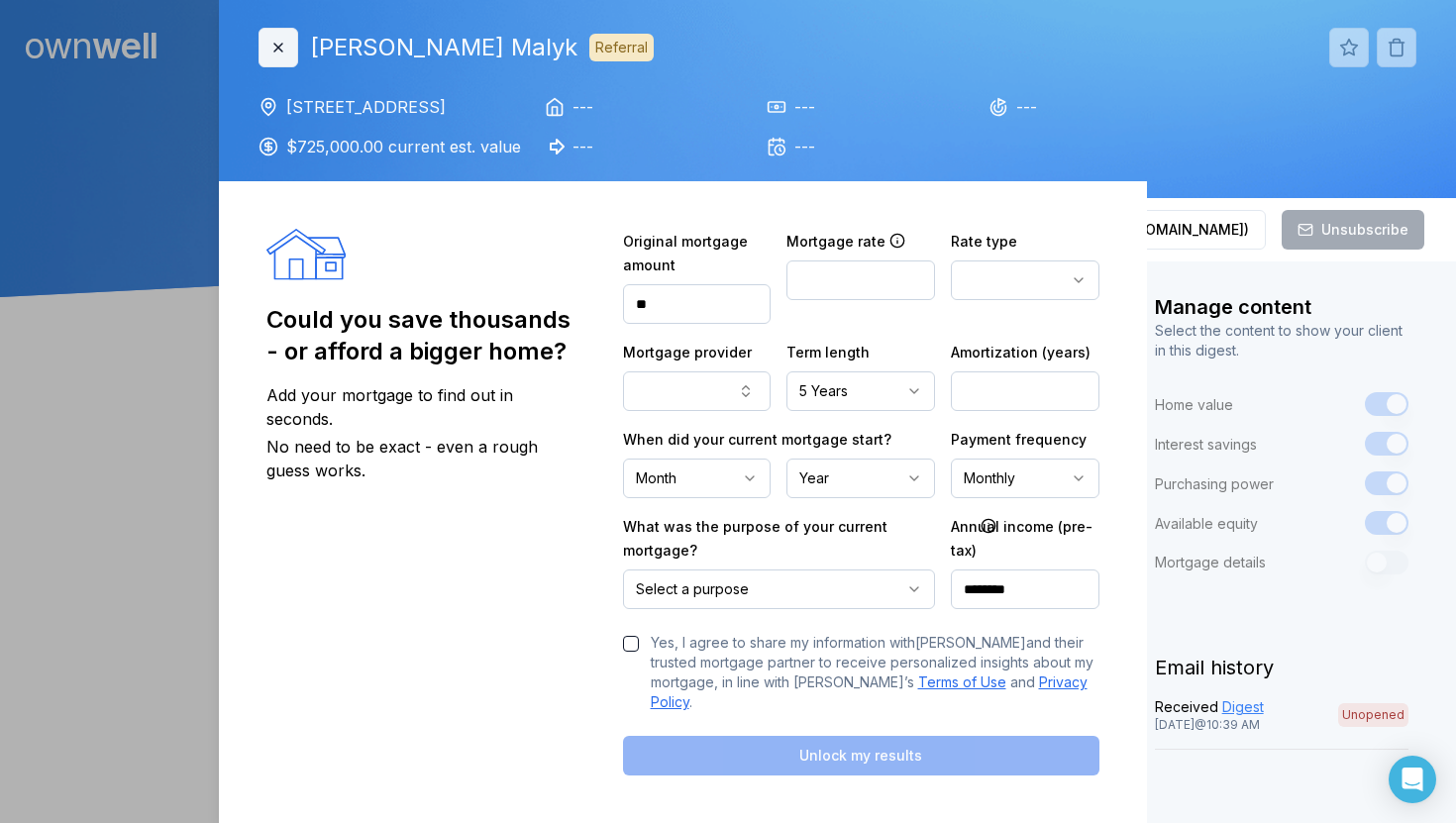 click 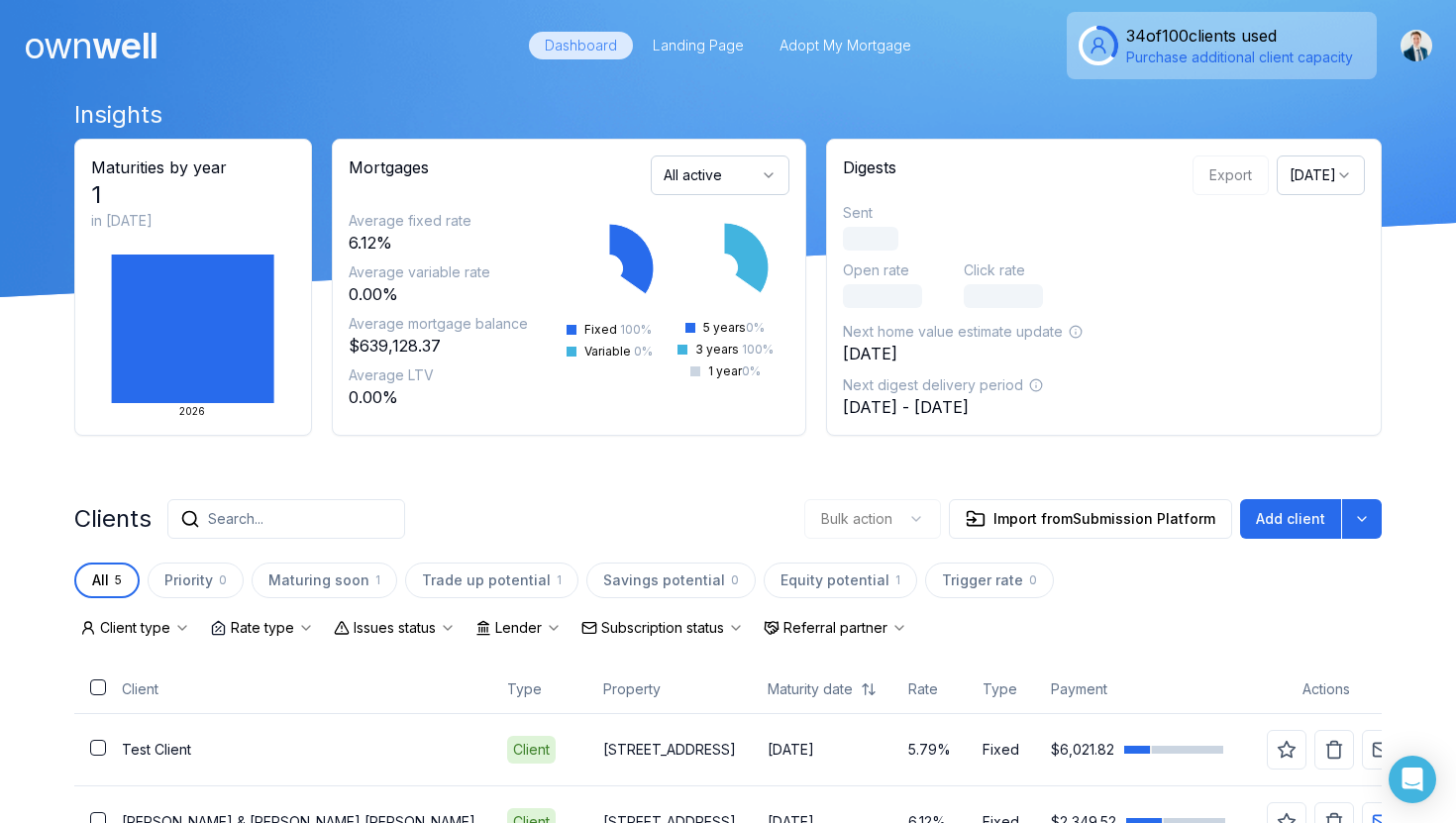 scroll, scrollTop: 398, scrollLeft: 0, axis: vertical 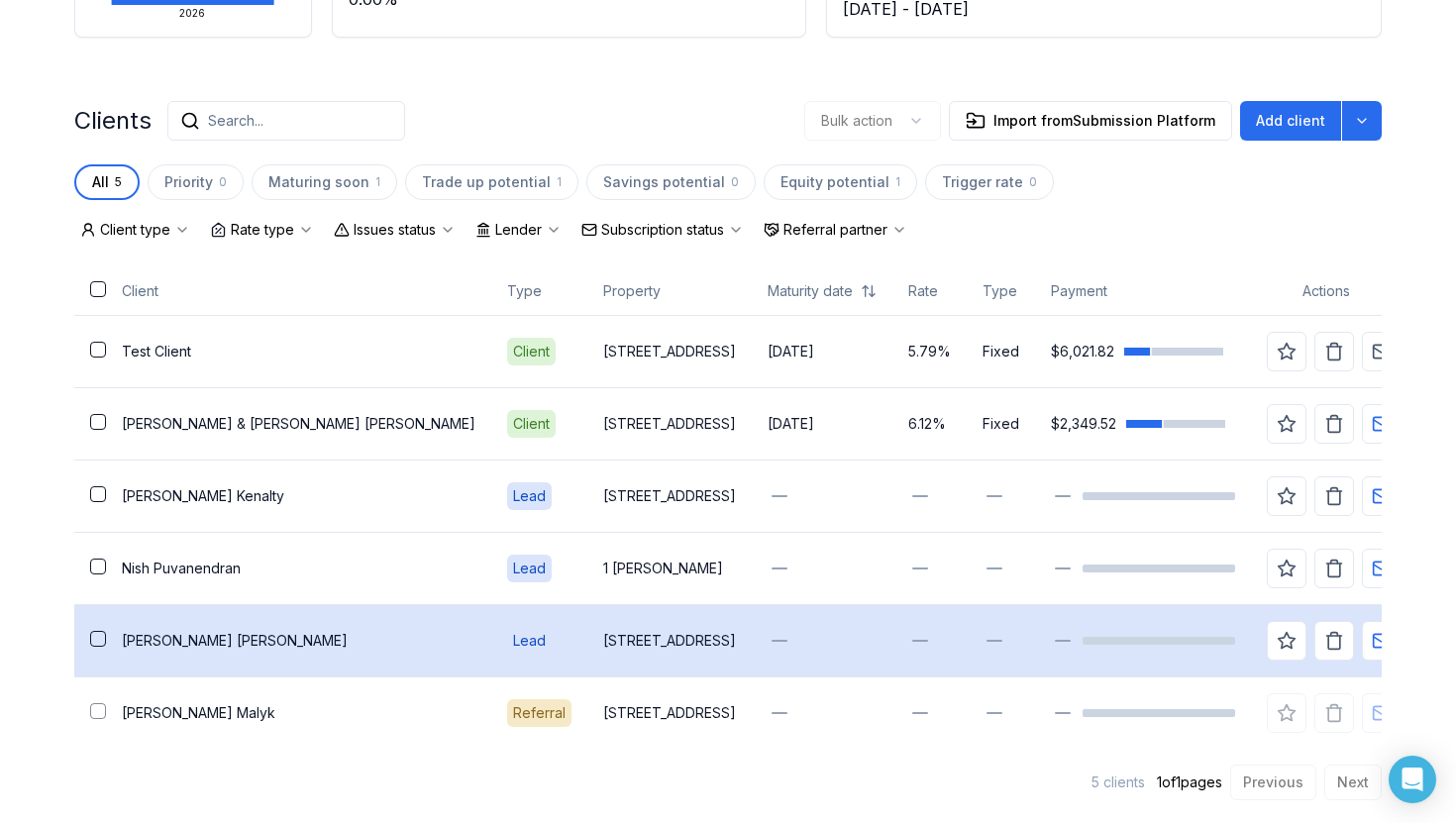 click on "134 Ellenville Crescent" at bounding box center (670, 641) 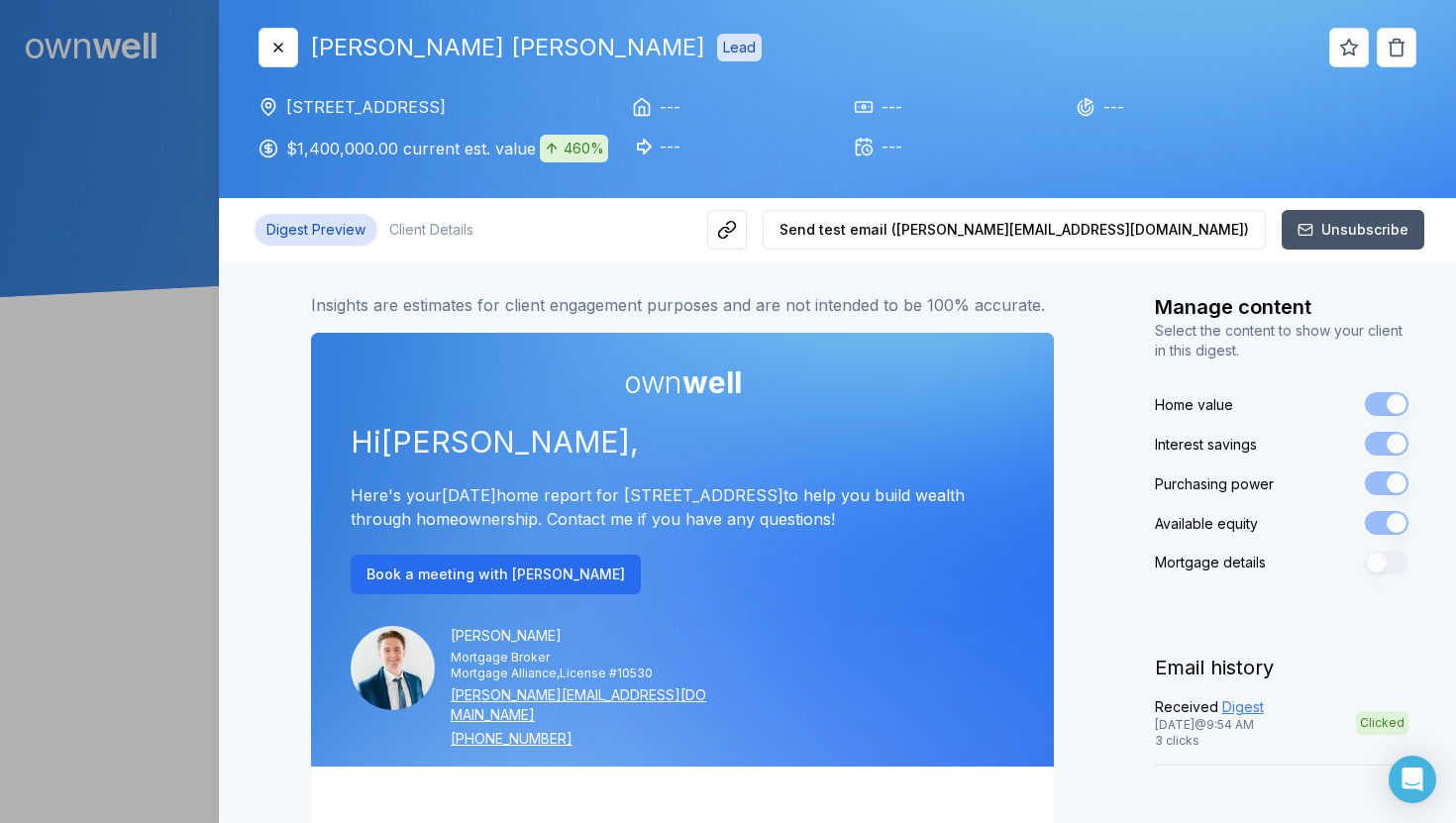 scroll, scrollTop: 0, scrollLeft: 0, axis: both 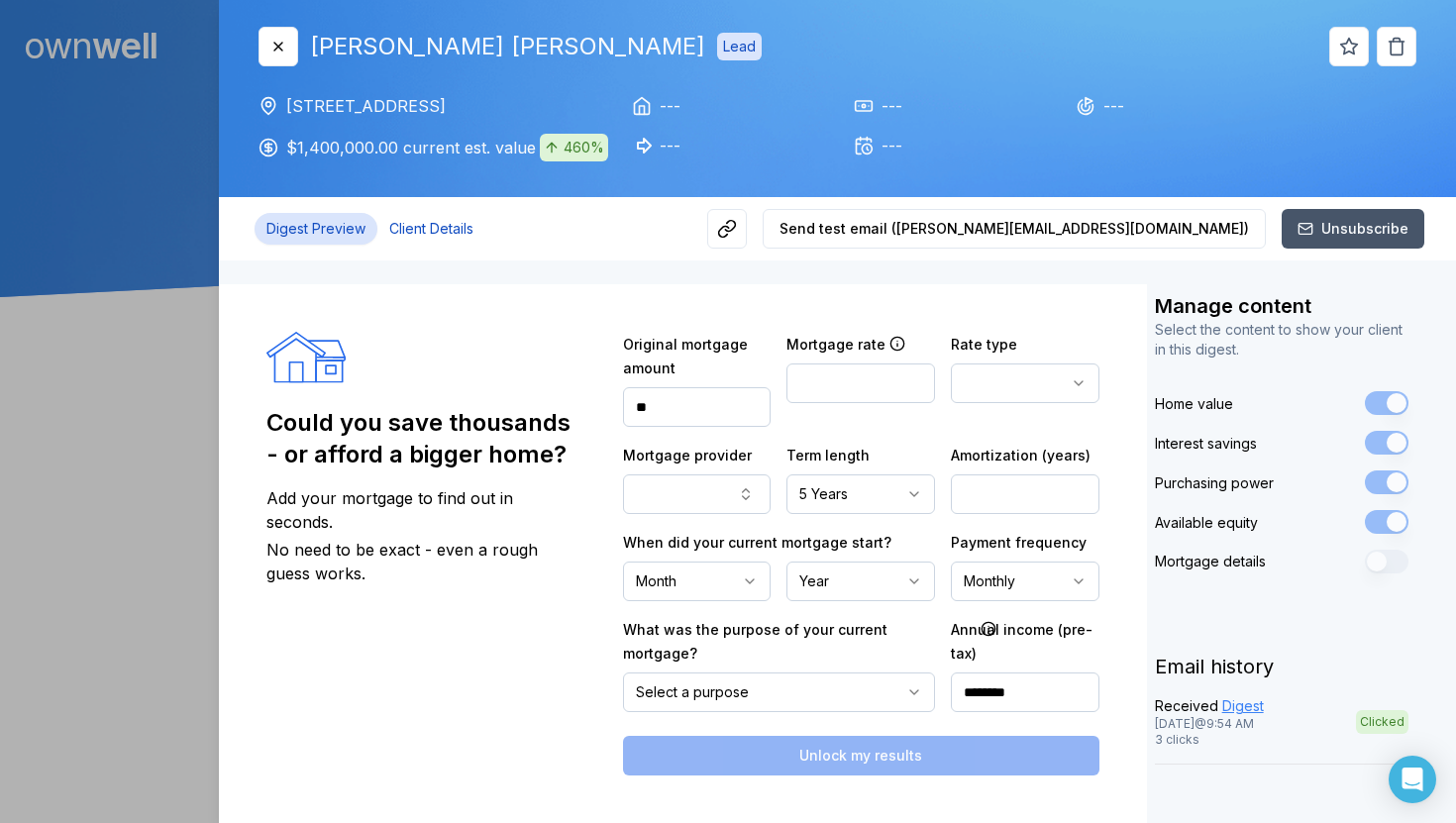 click on "Client Details" at bounding box center [431, 229] 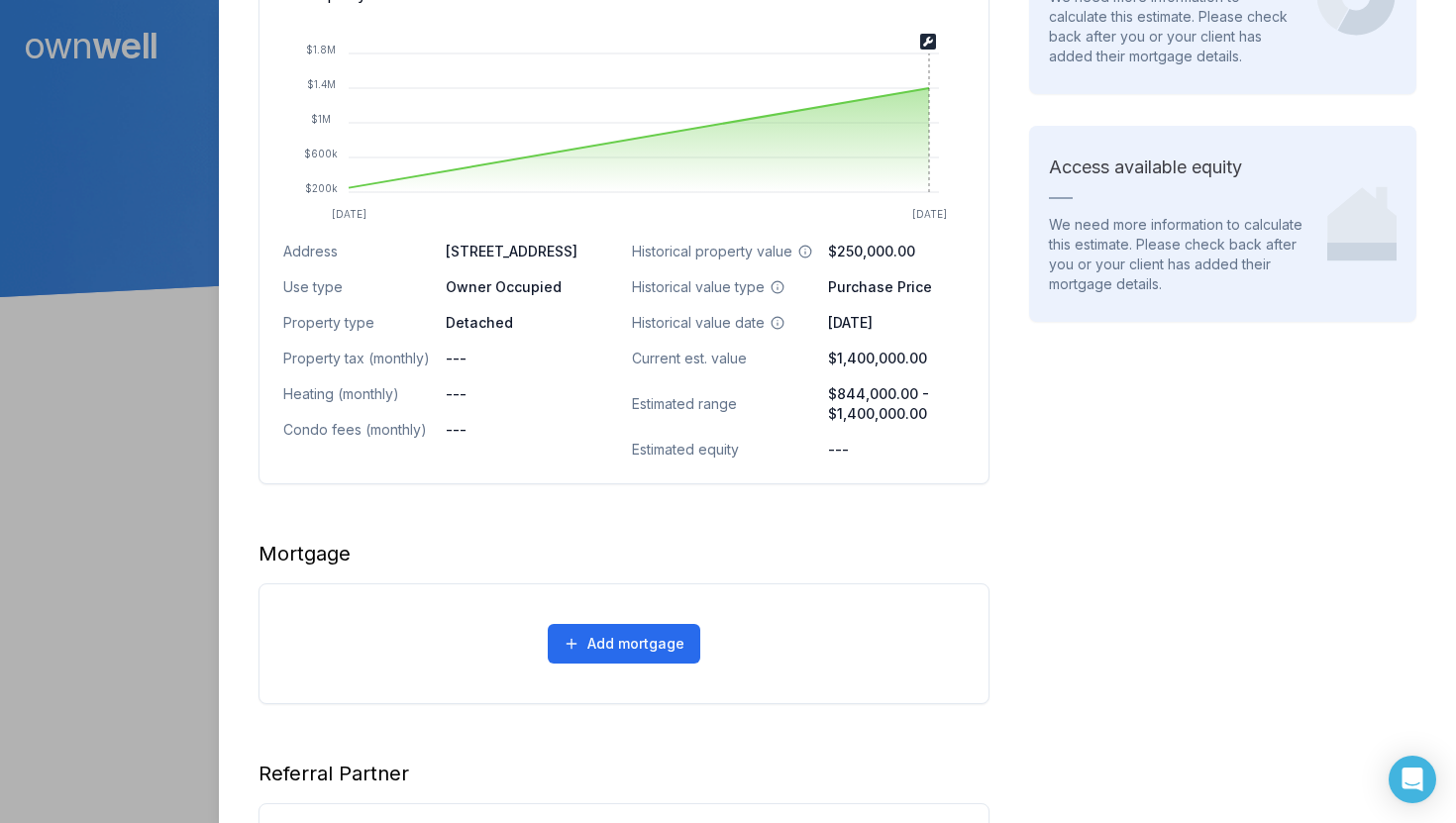 scroll, scrollTop: 823, scrollLeft: 0, axis: vertical 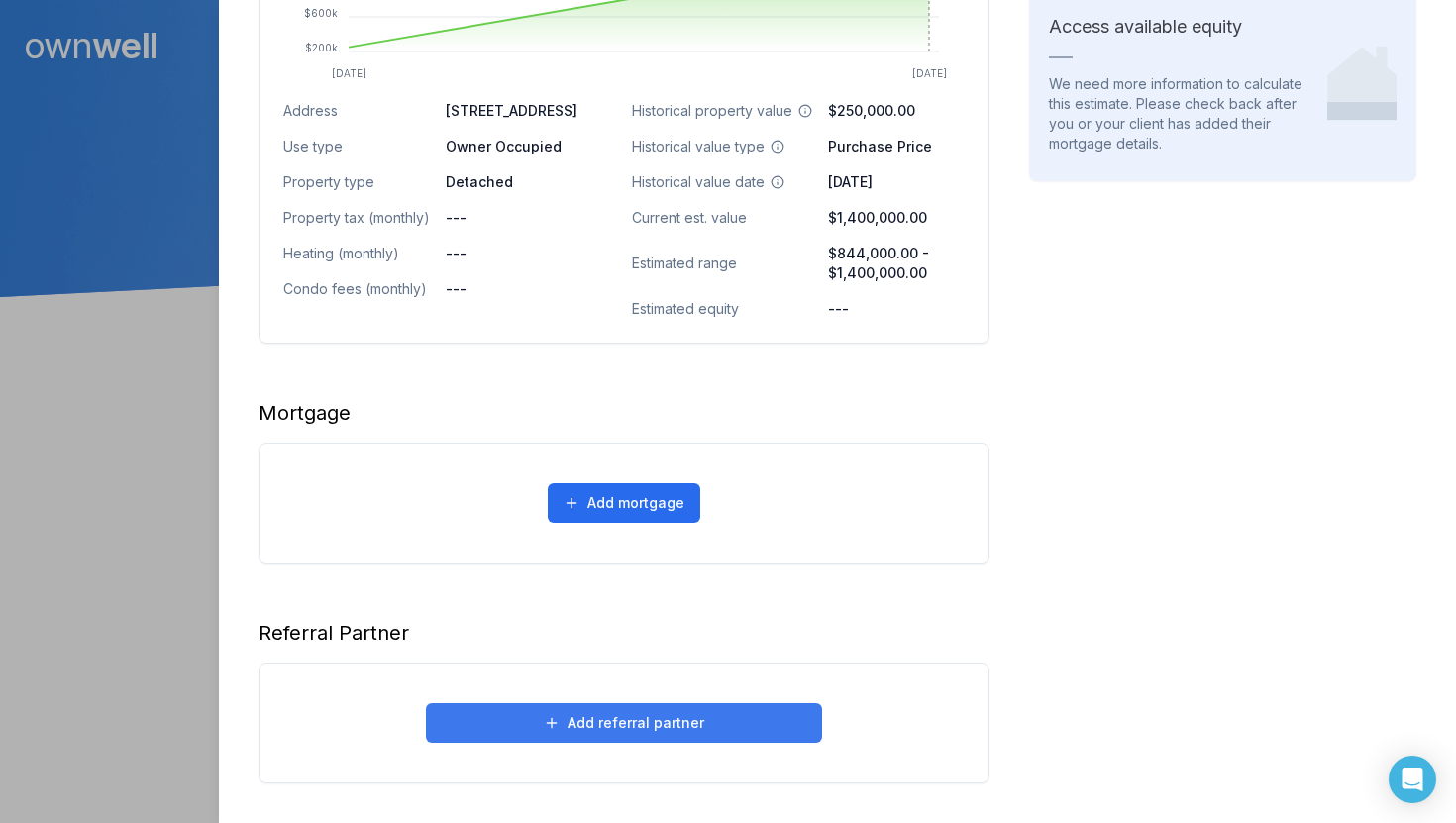 click on "Add referral partner" at bounding box center [624, 723] 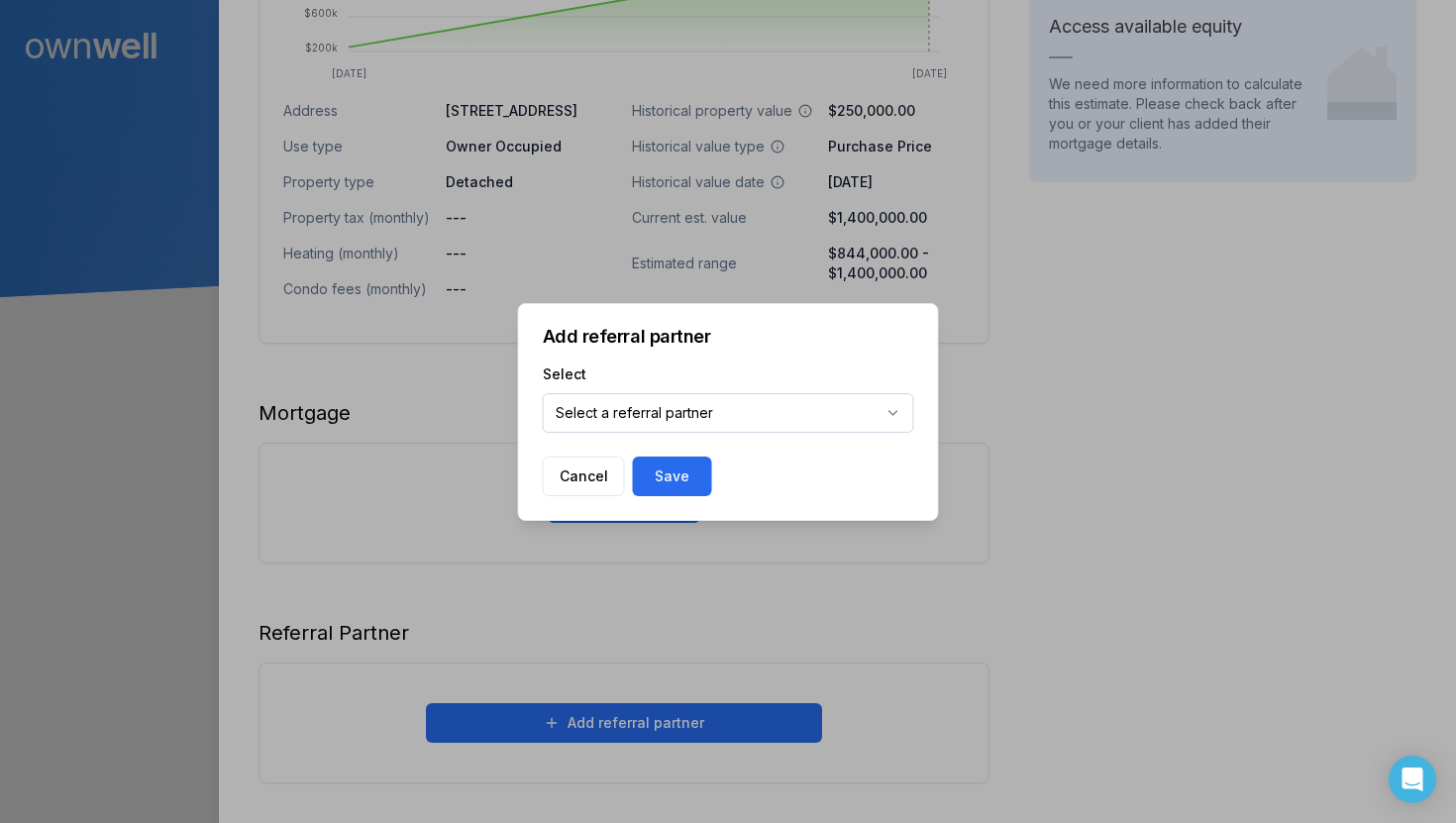click on "**********" at bounding box center (728, 397) 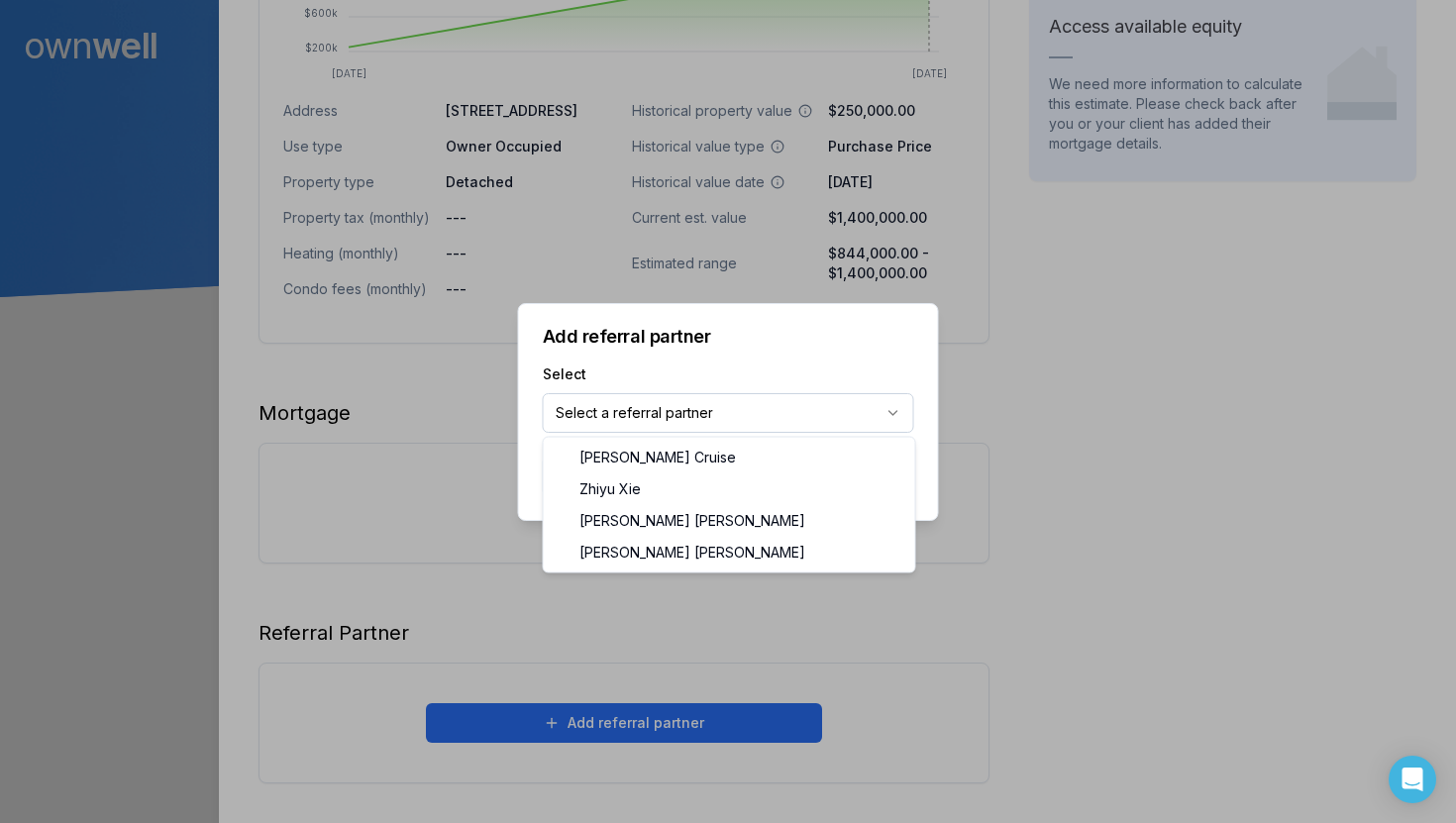 select on "***" 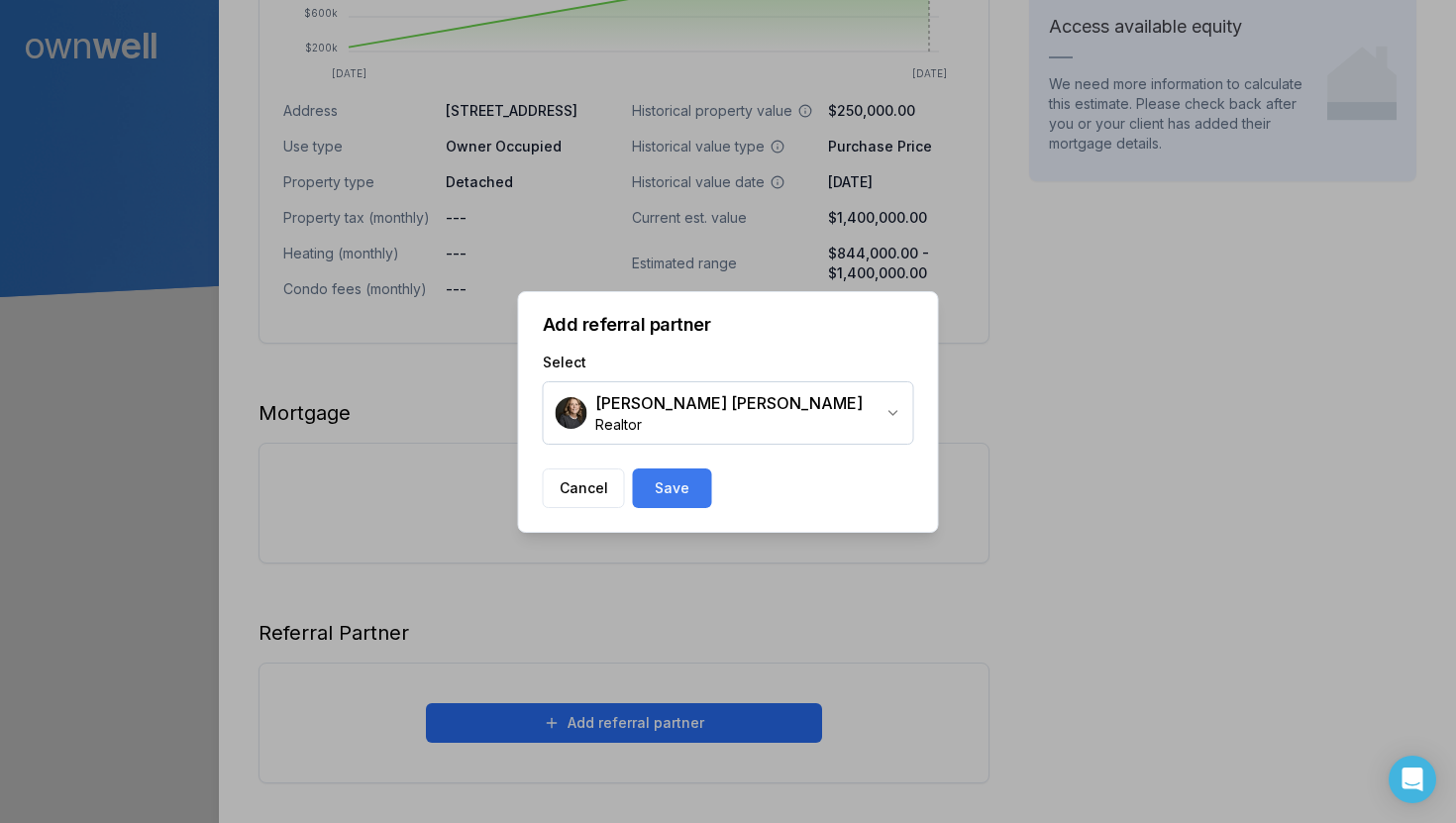 click on "Save" at bounding box center [673, 488] 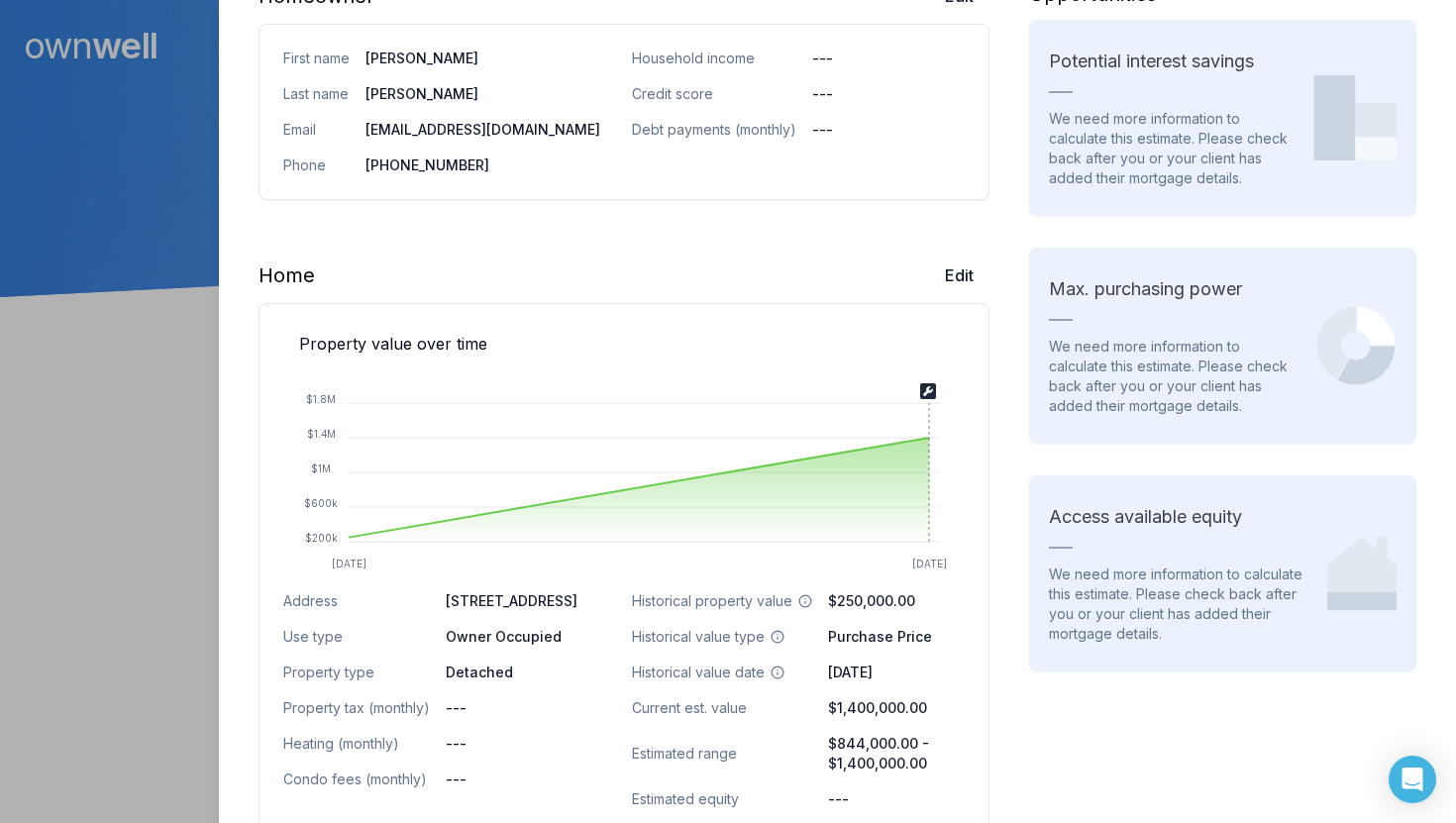 scroll, scrollTop: 0, scrollLeft: 0, axis: both 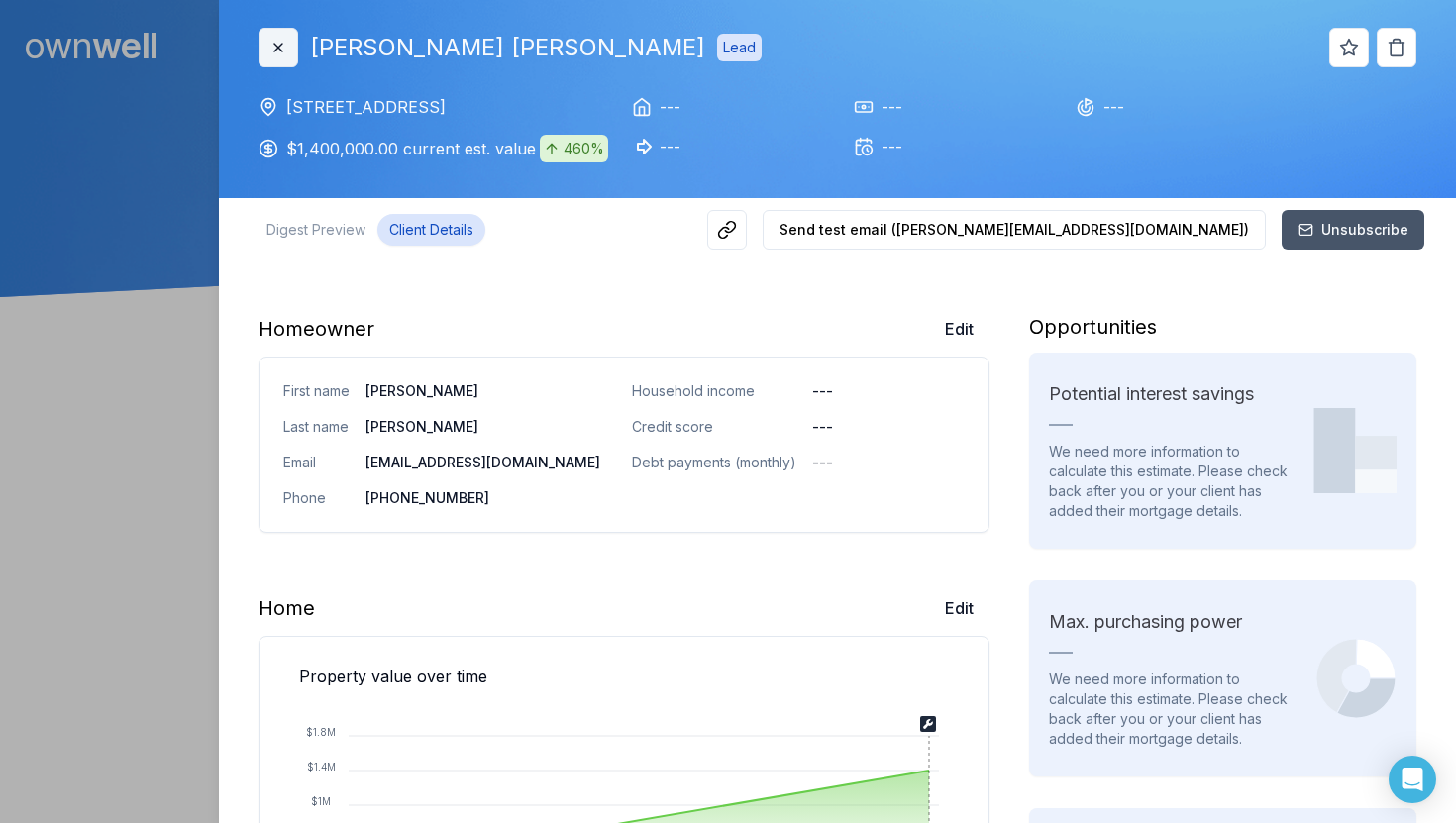 click on "Close" at bounding box center [278, 48] 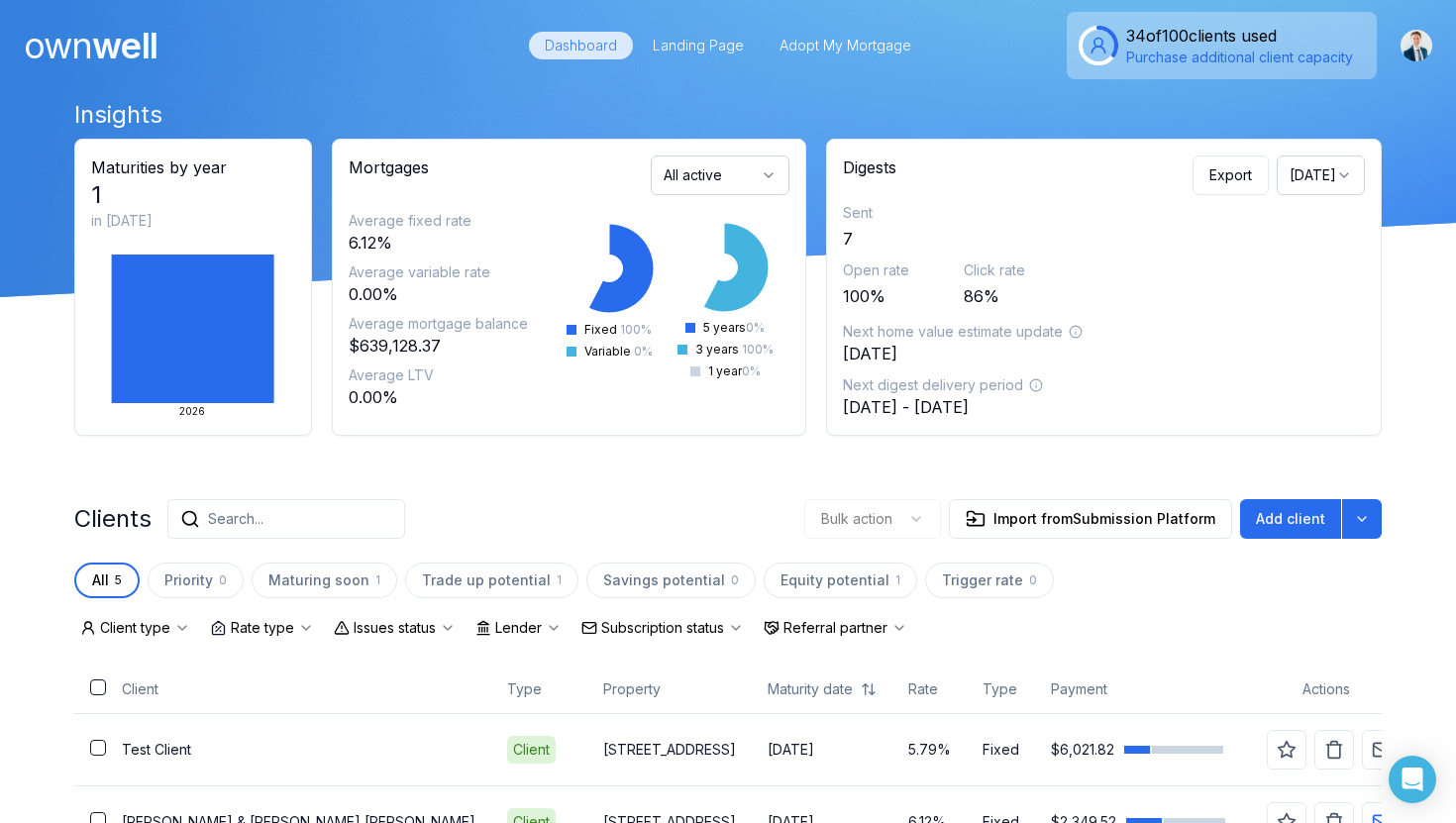 scroll, scrollTop: 398, scrollLeft: 0, axis: vertical 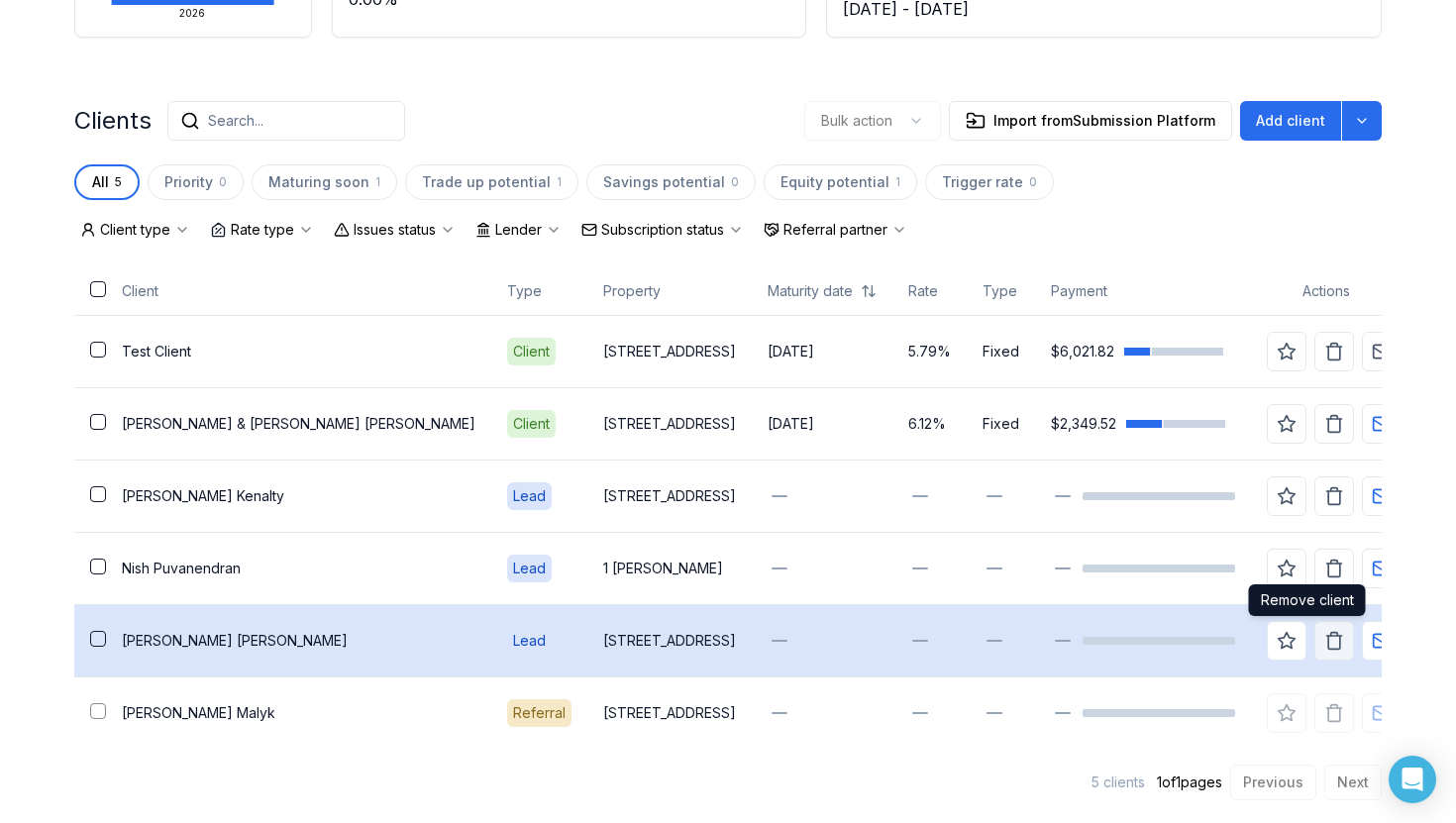 click at bounding box center [1334, 641] 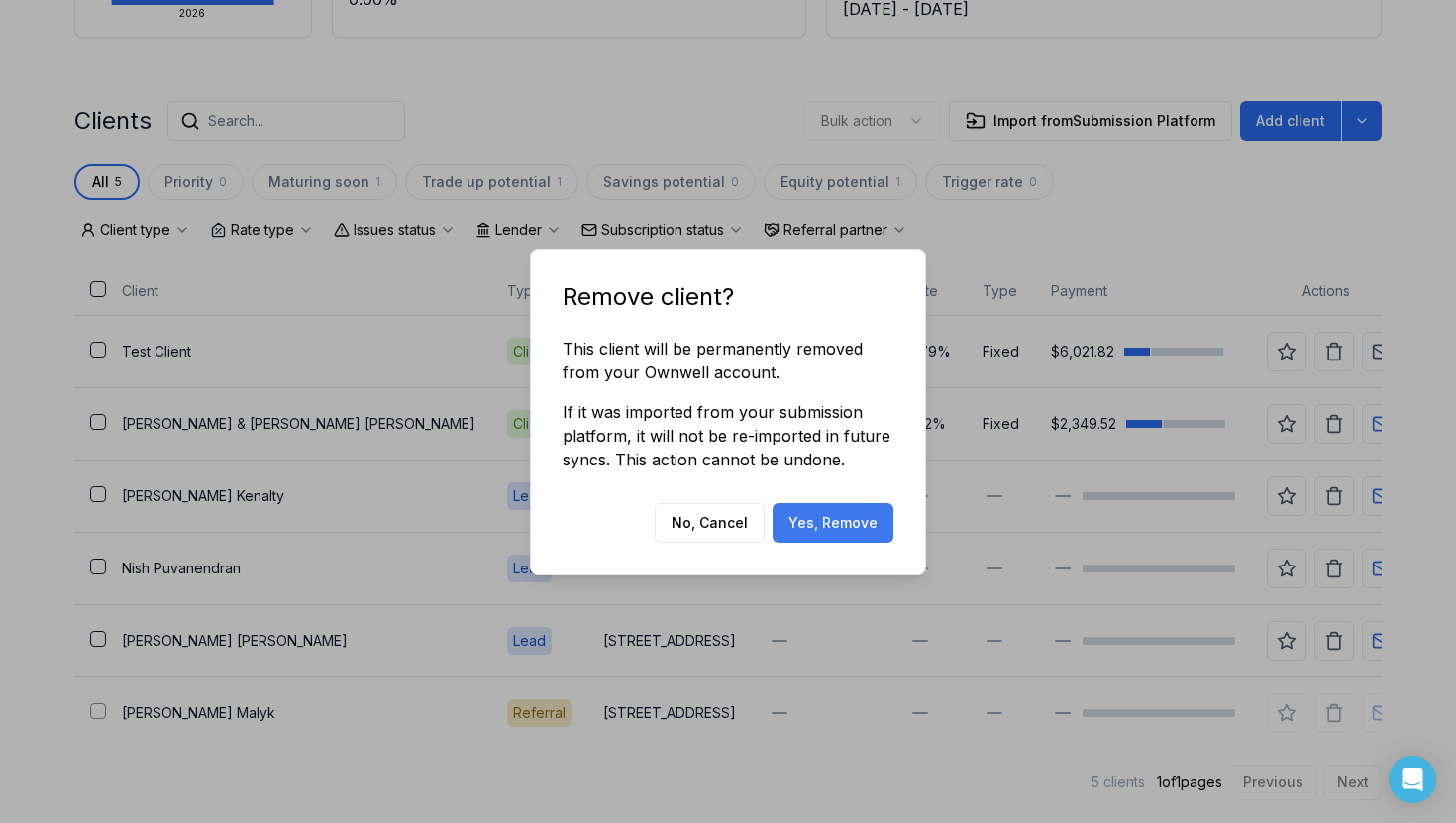 click on "Yes, Remove" at bounding box center (833, 523) 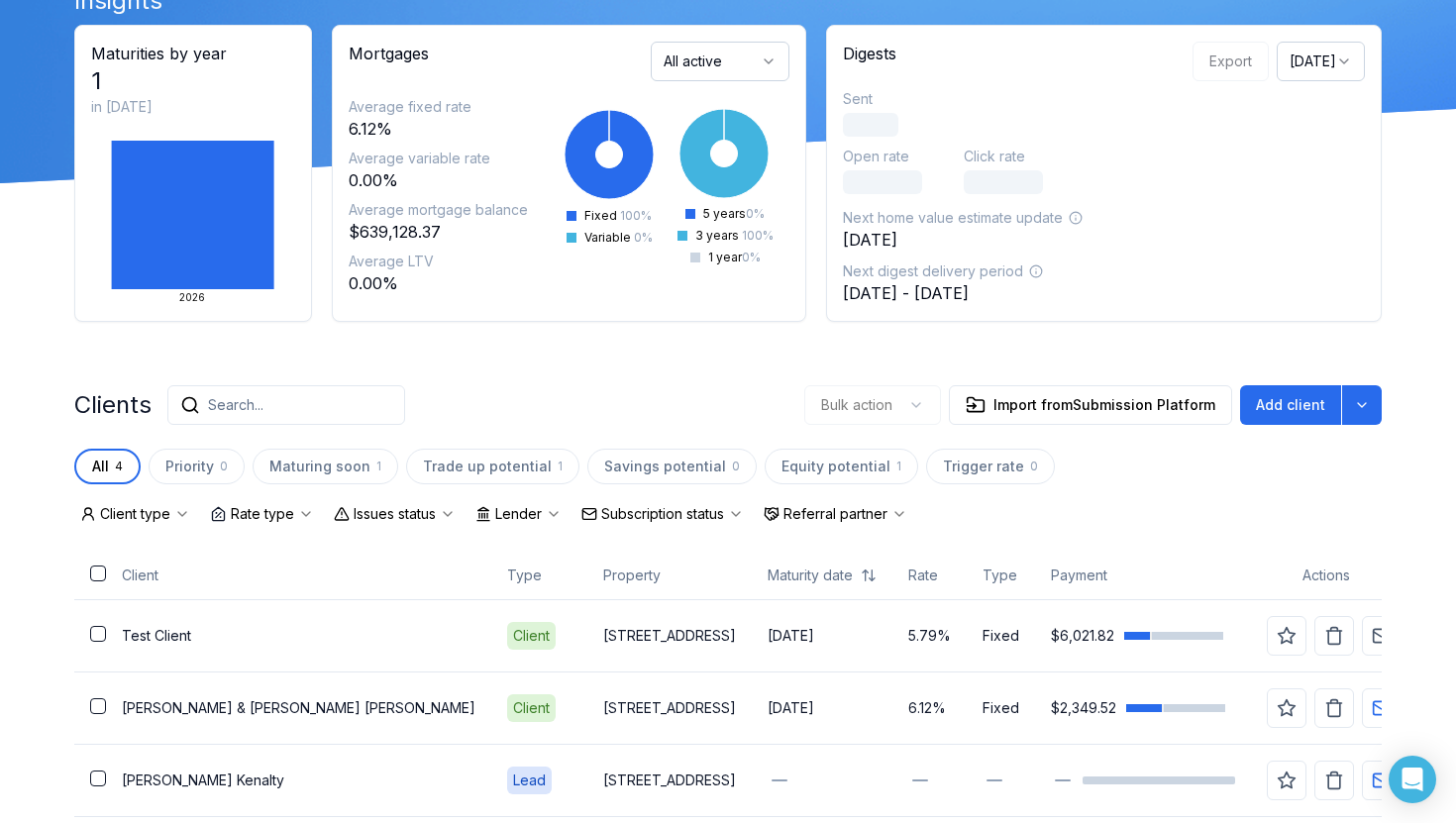 scroll, scrollTop: 0, scrollLeft: 0, axis: both 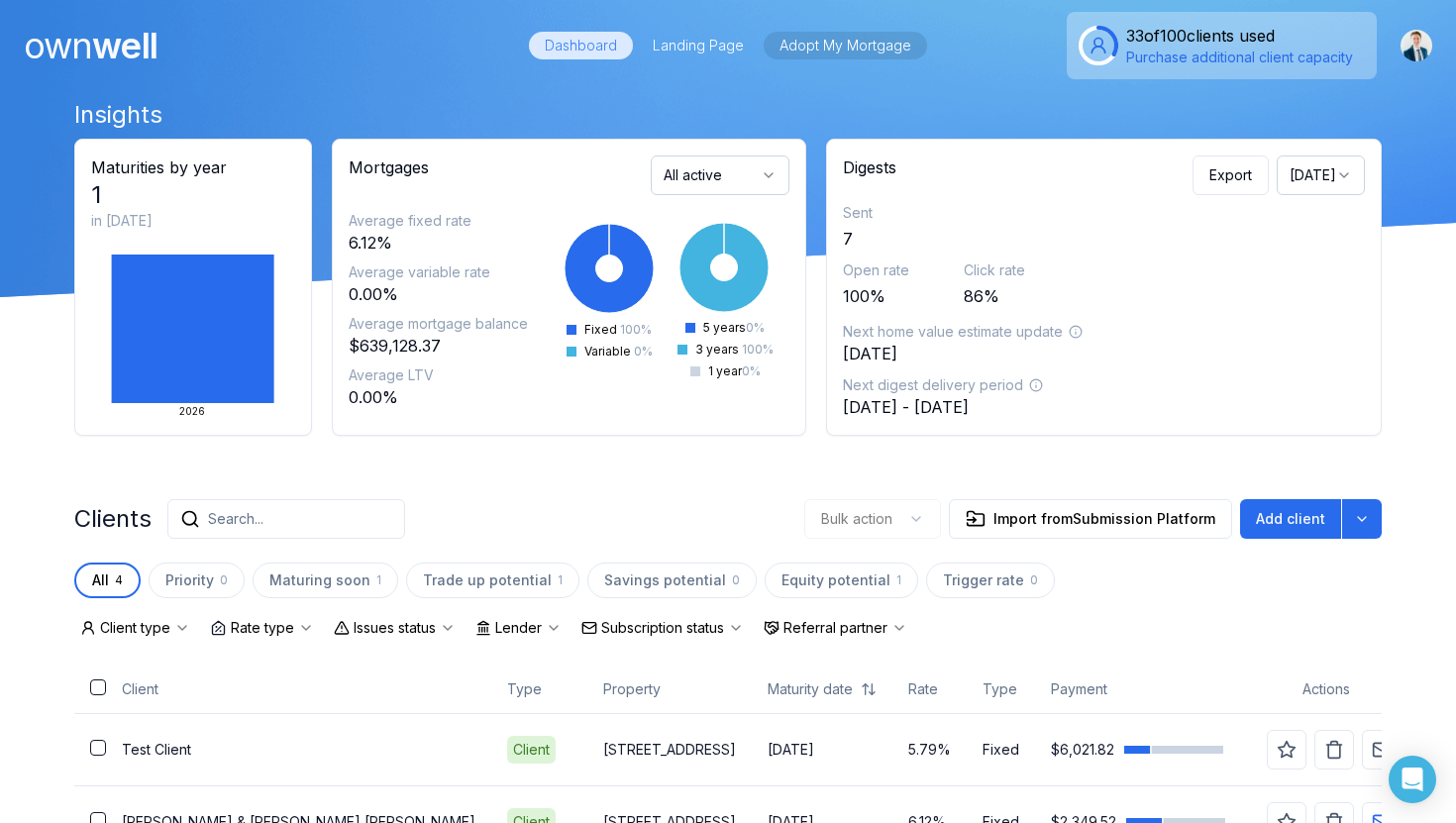 click on "Adopt My Mortgage" at bounding box center [845, 46] 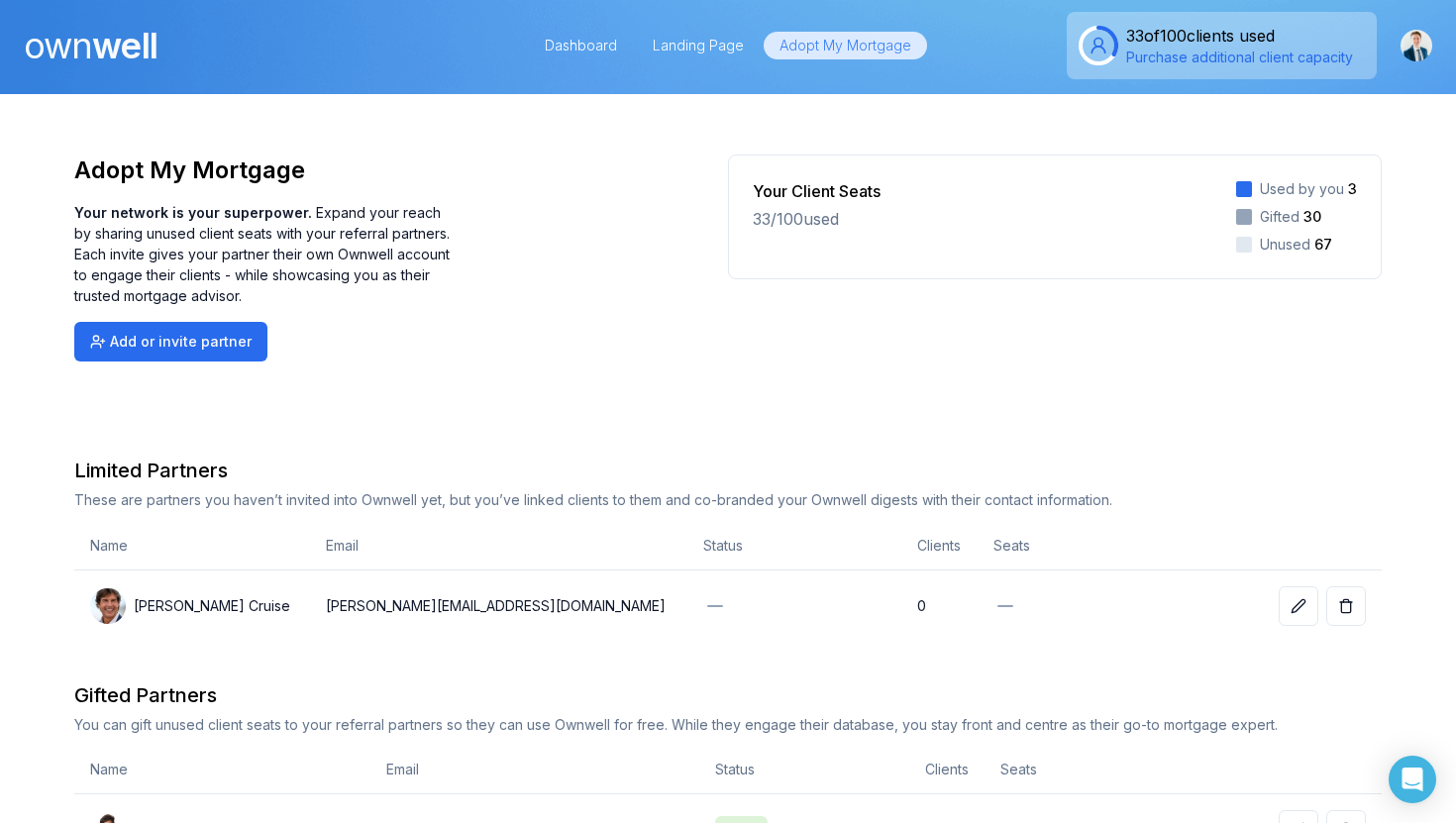 scroll, scrollTop: 266, scrollLeft: 0, axis: vertical 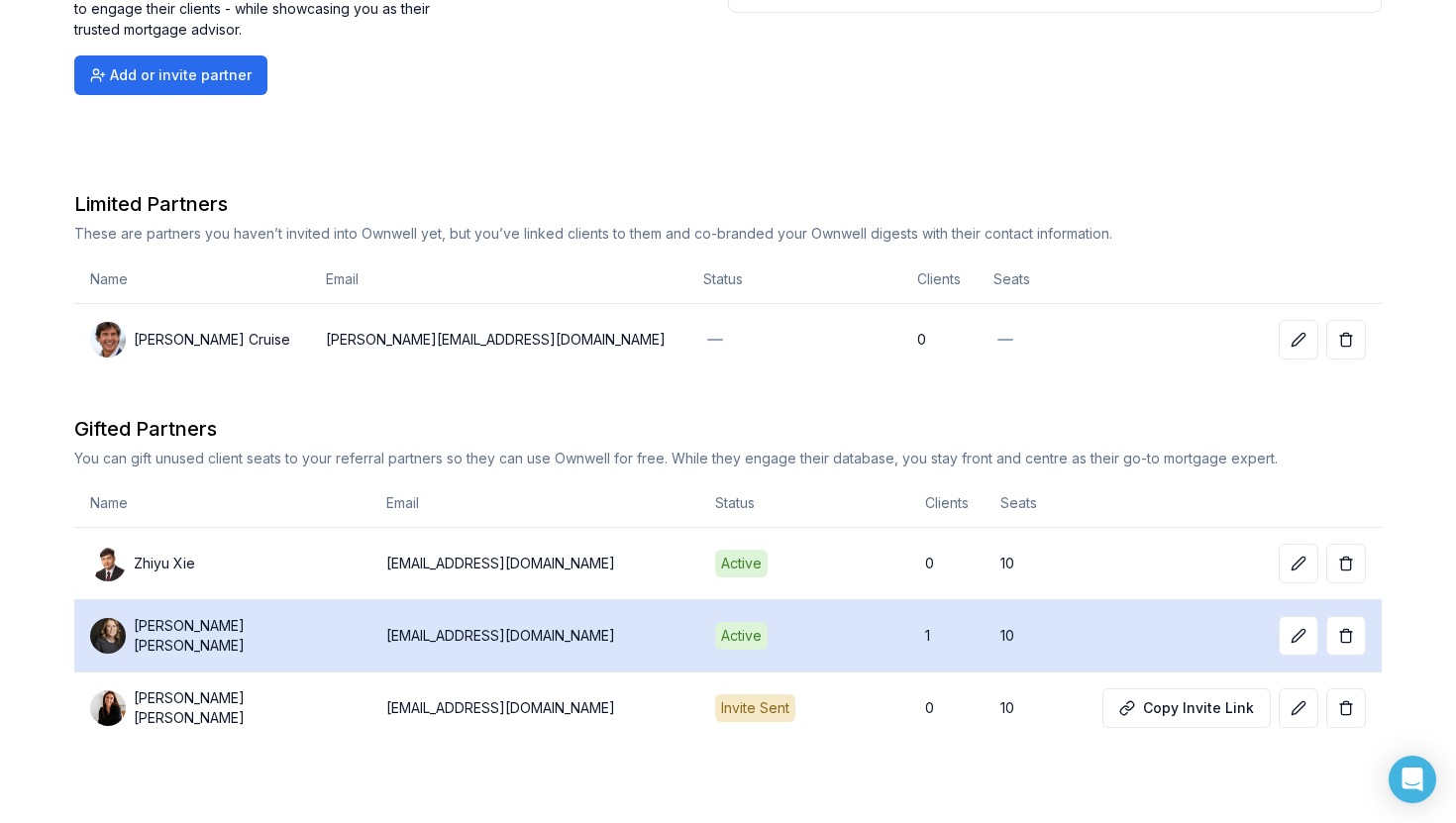 click on "lisaschuett@kw.com" at bounding box center [535, 636] 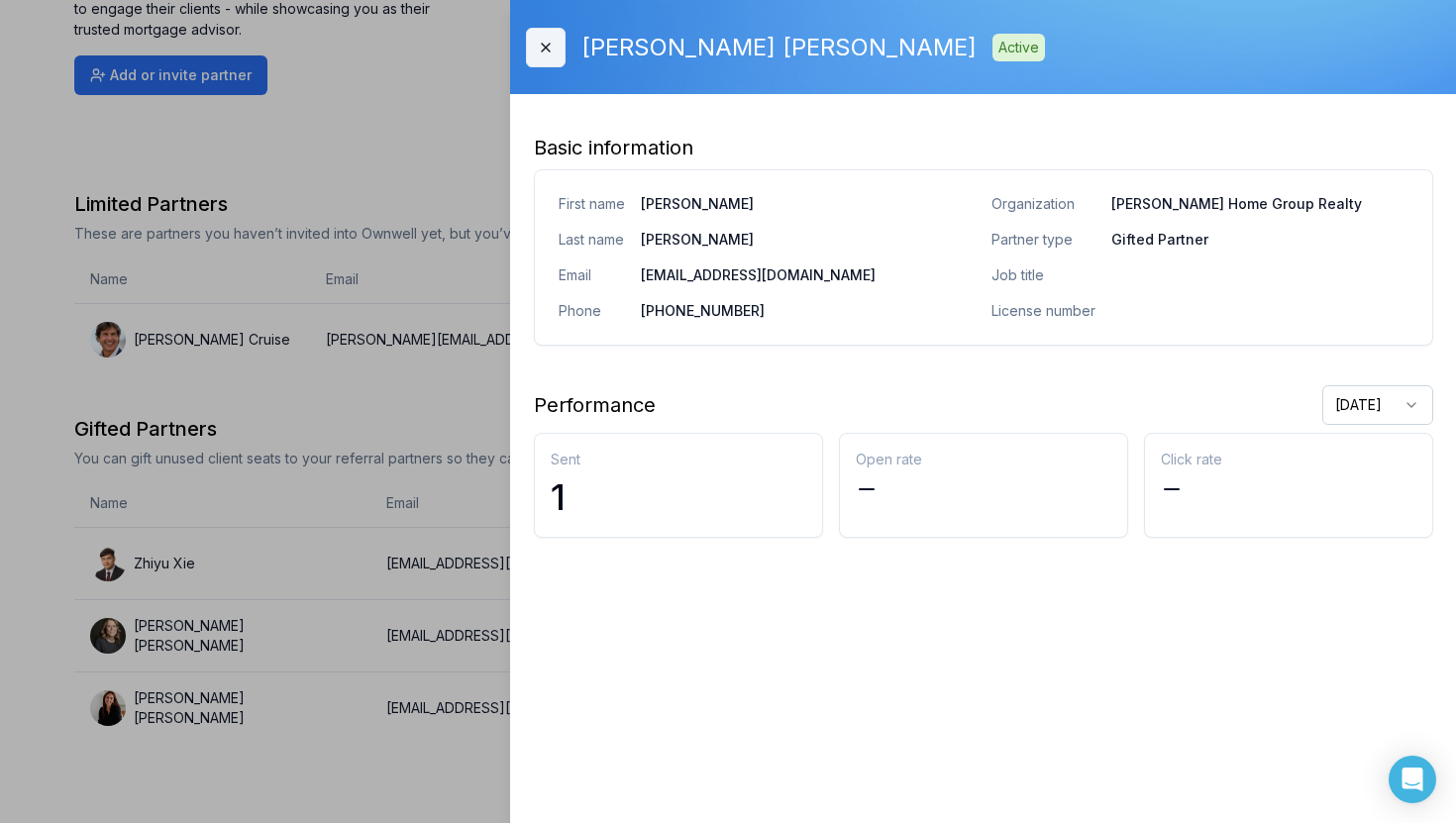 click 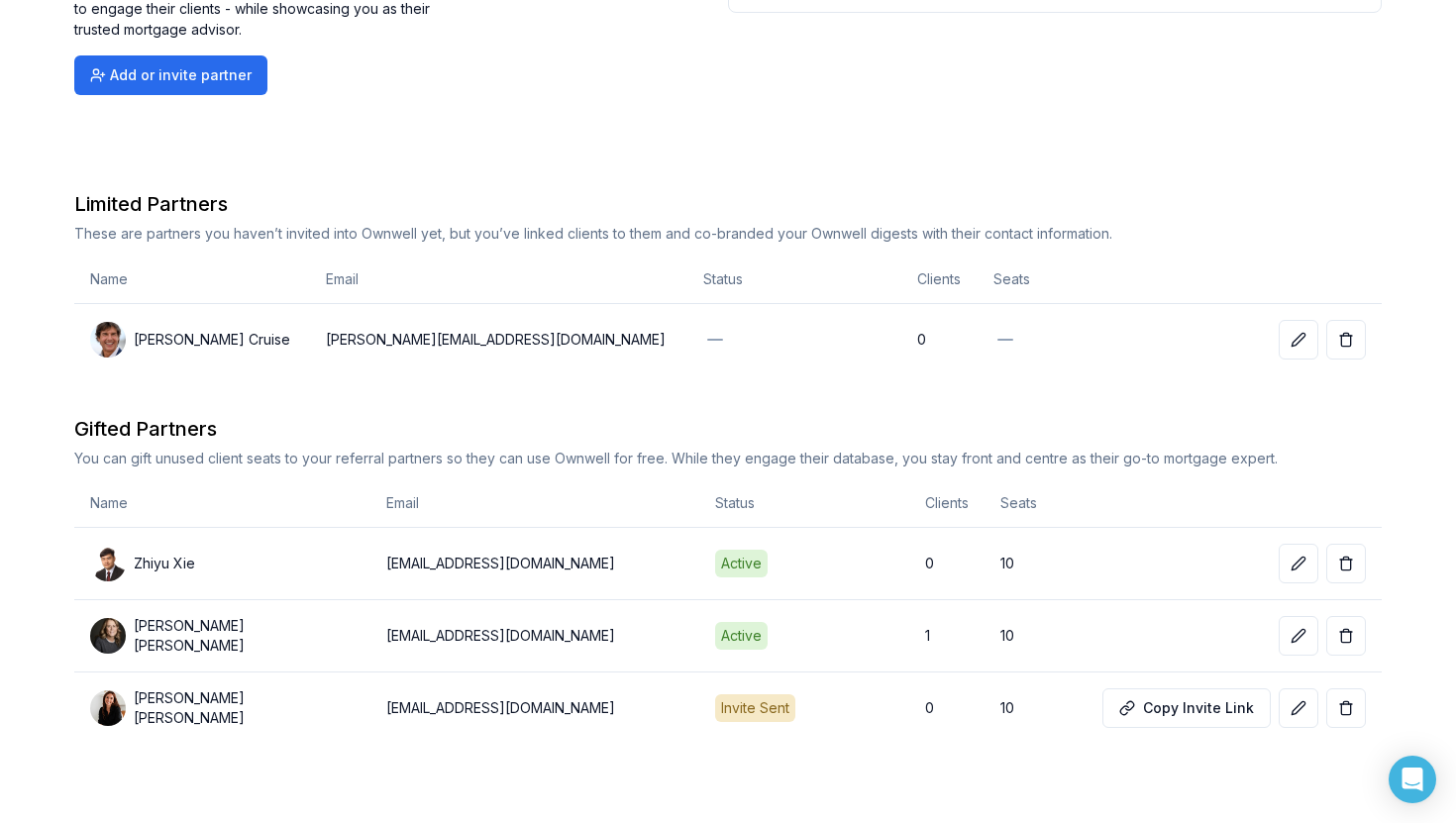 scroll, scrollTop: 0, scrollLeft: 0, axis: both 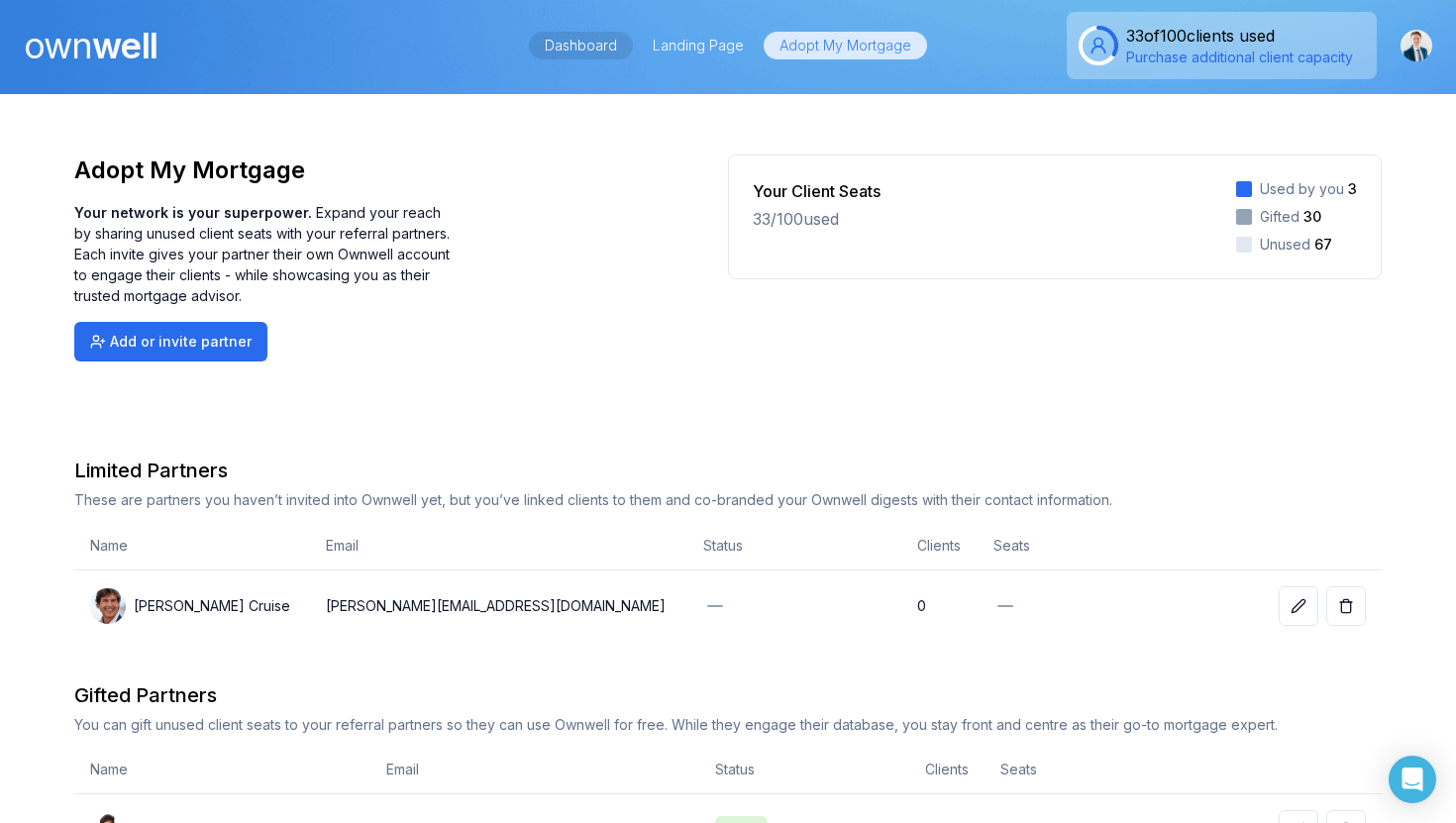 click on "Dashboard" at bounding box center [580, 46] 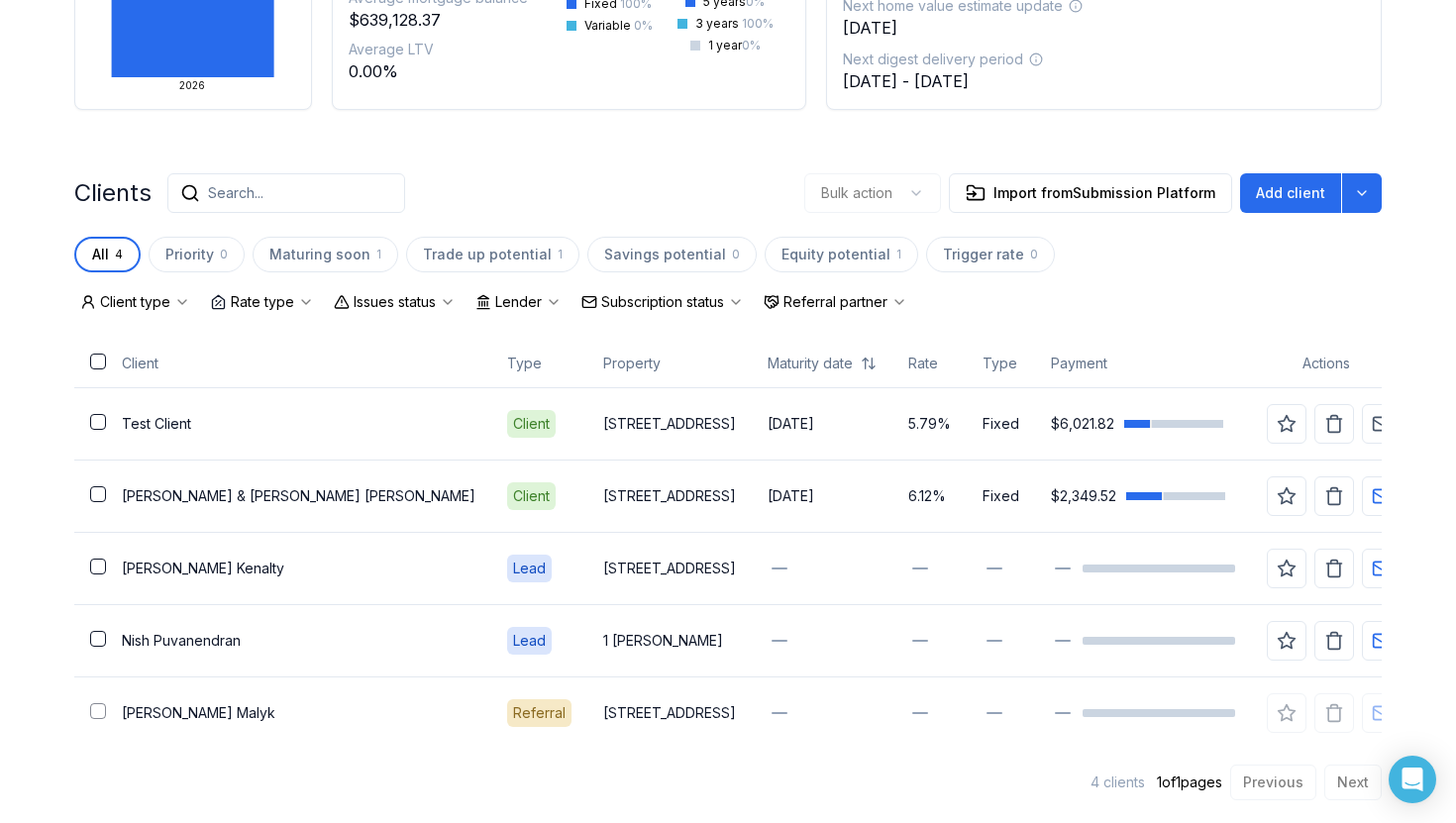 scroll, scrollTop: 0, scrollLeft: 0, axis: both 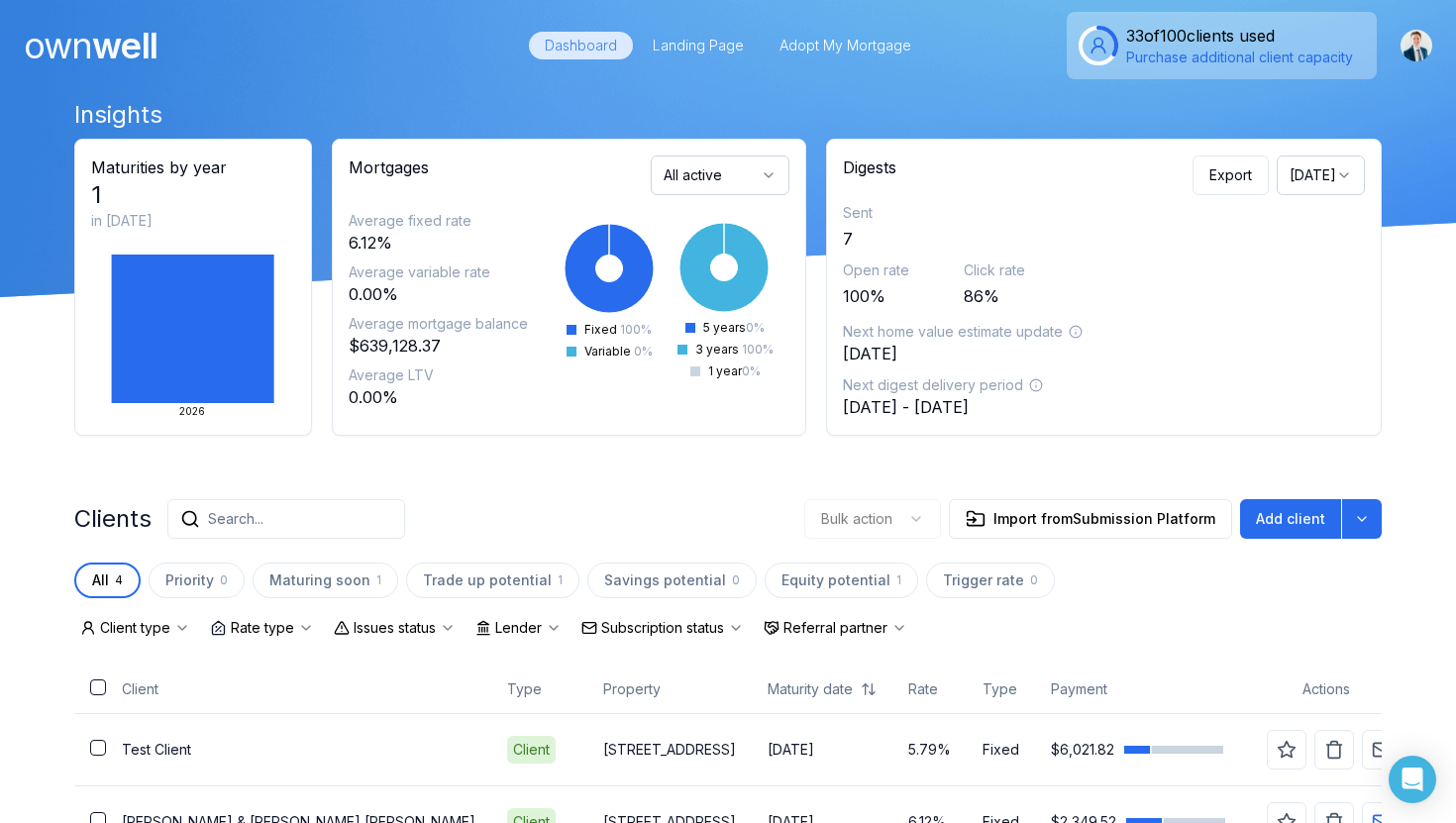 click on "Purchase additional client capacity" at bounding box center [1239, 57] 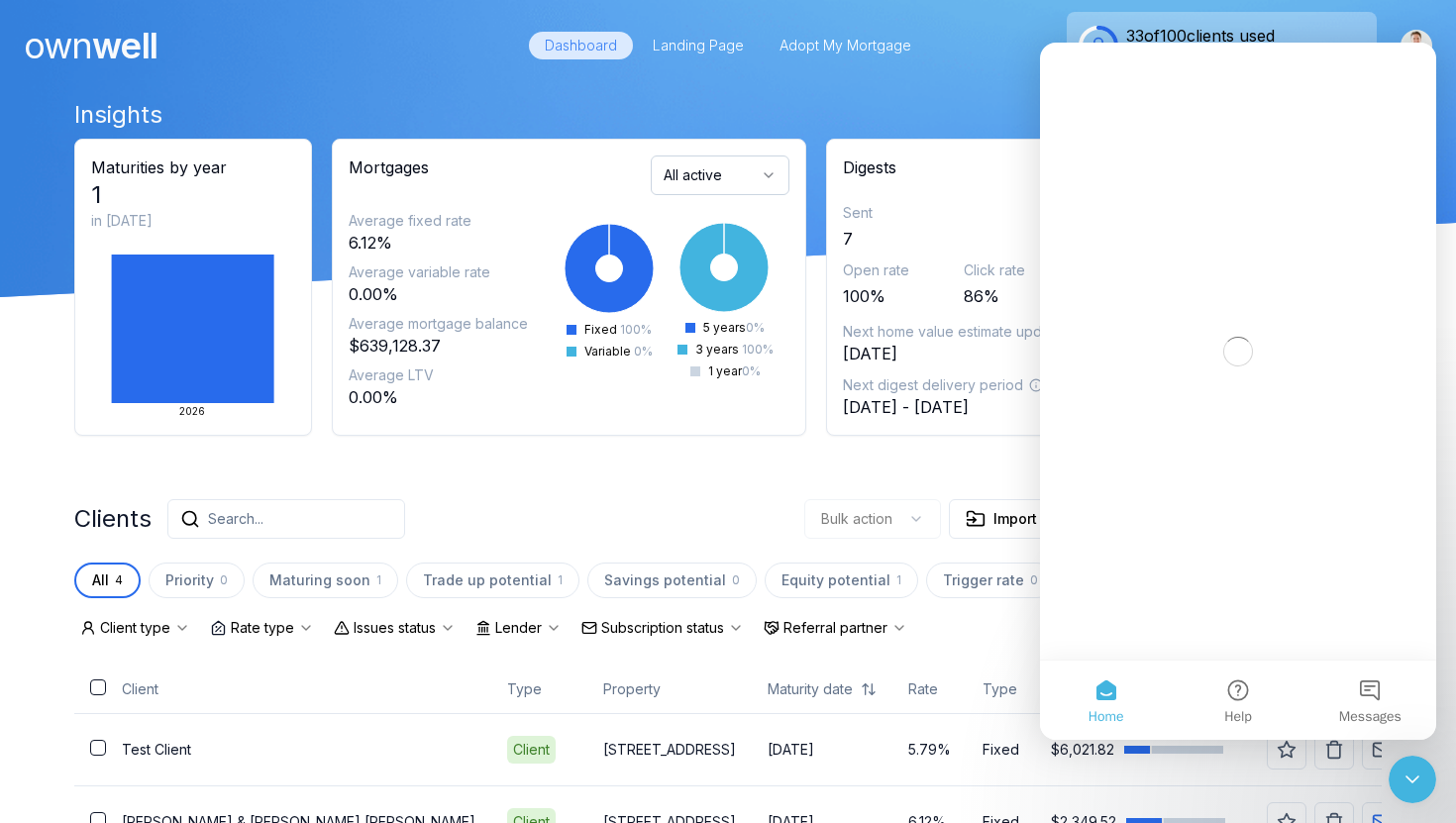 scroll, scrollTop: 0, scrollLeft: 0, axis: both 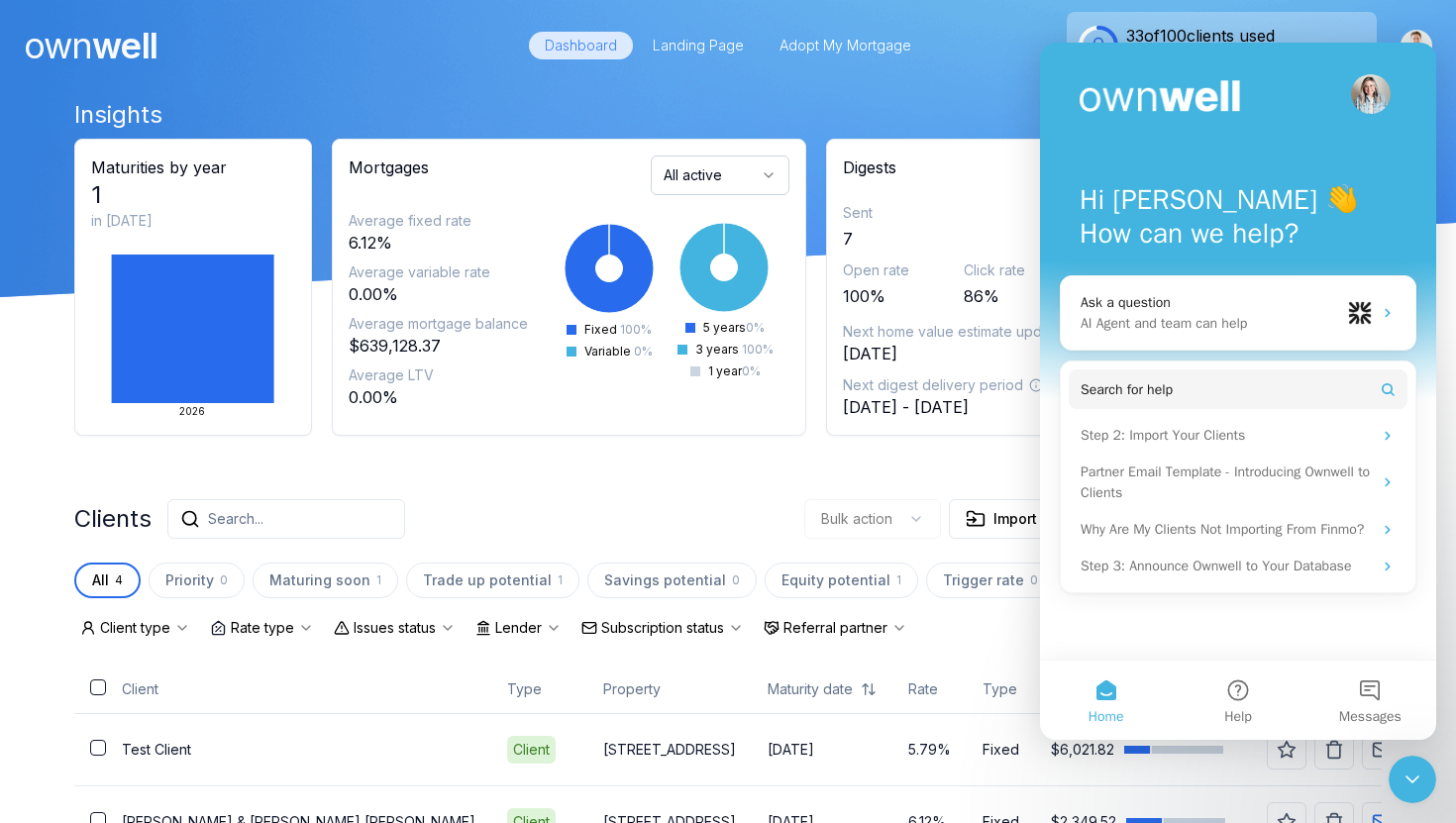 click on "33  of  100  clients used Purchase additional client capacity" at bounding box center [1221, 46] 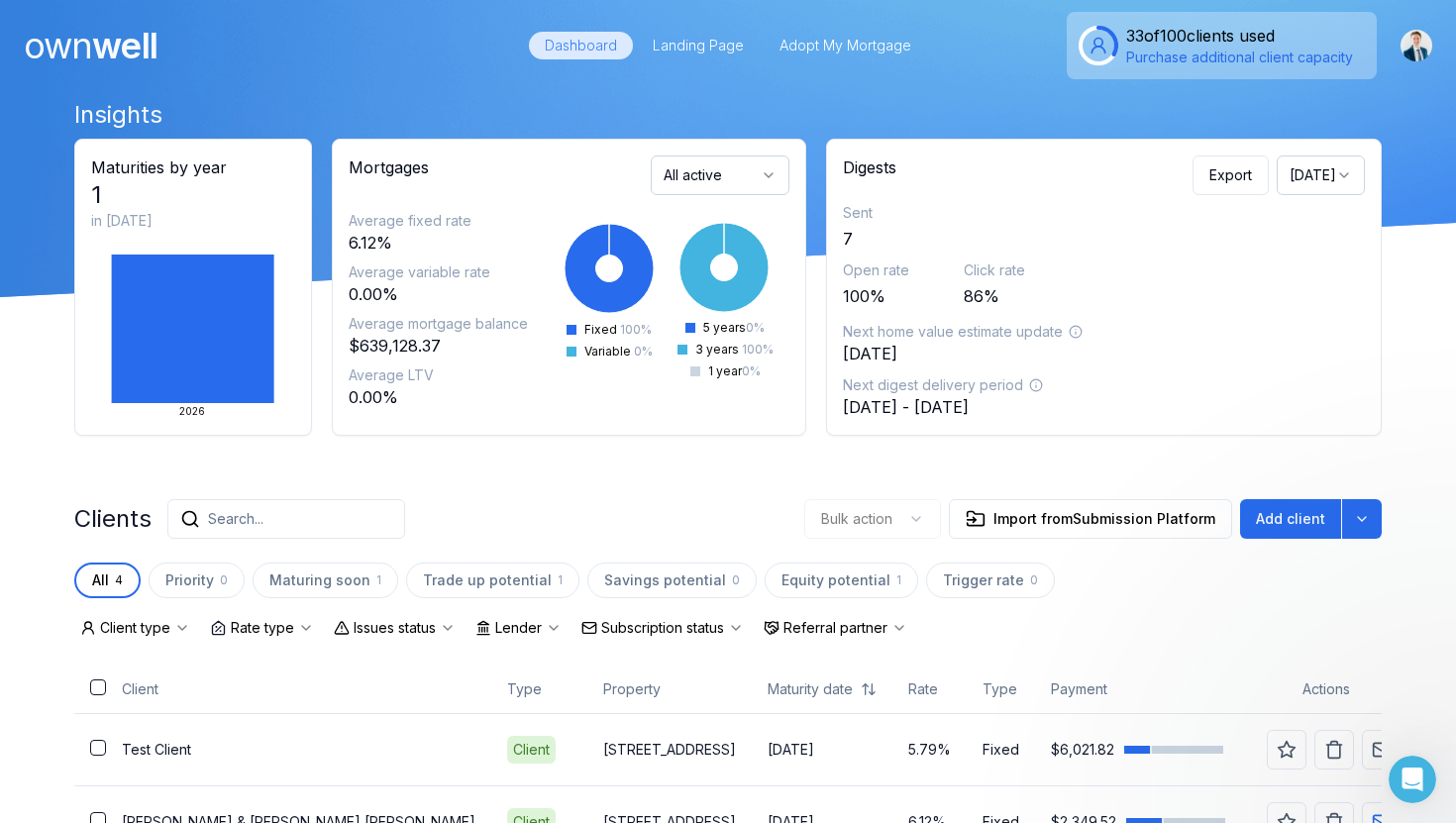 scroll, scrollTop: 0, scrollLeft: 0, axis: both 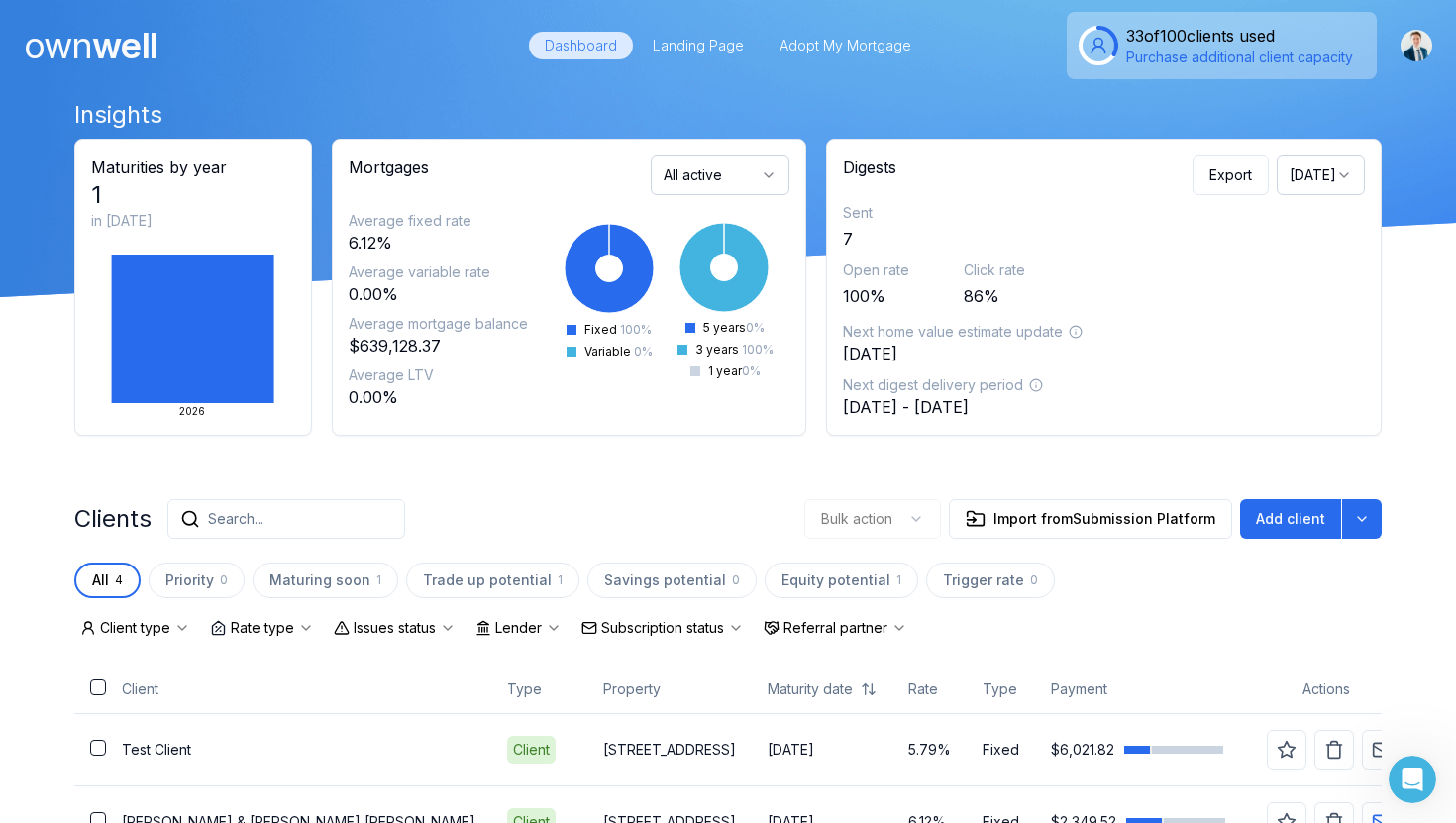 click on "Purchase additional client capacity" at bounding box center [1239, 57] 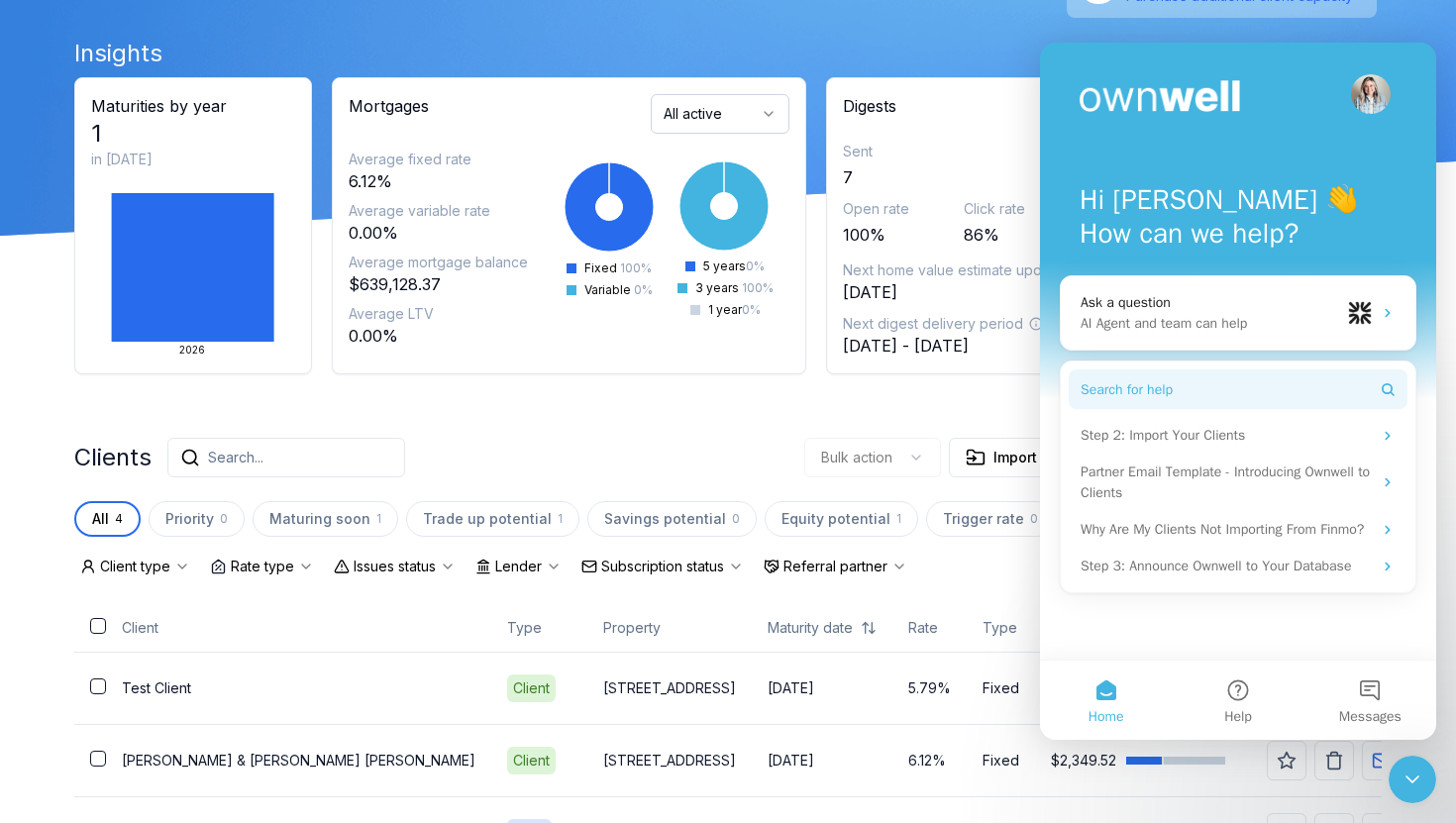 scroll, scrollTop: 74, scrollLeft: 0, axis: vertical 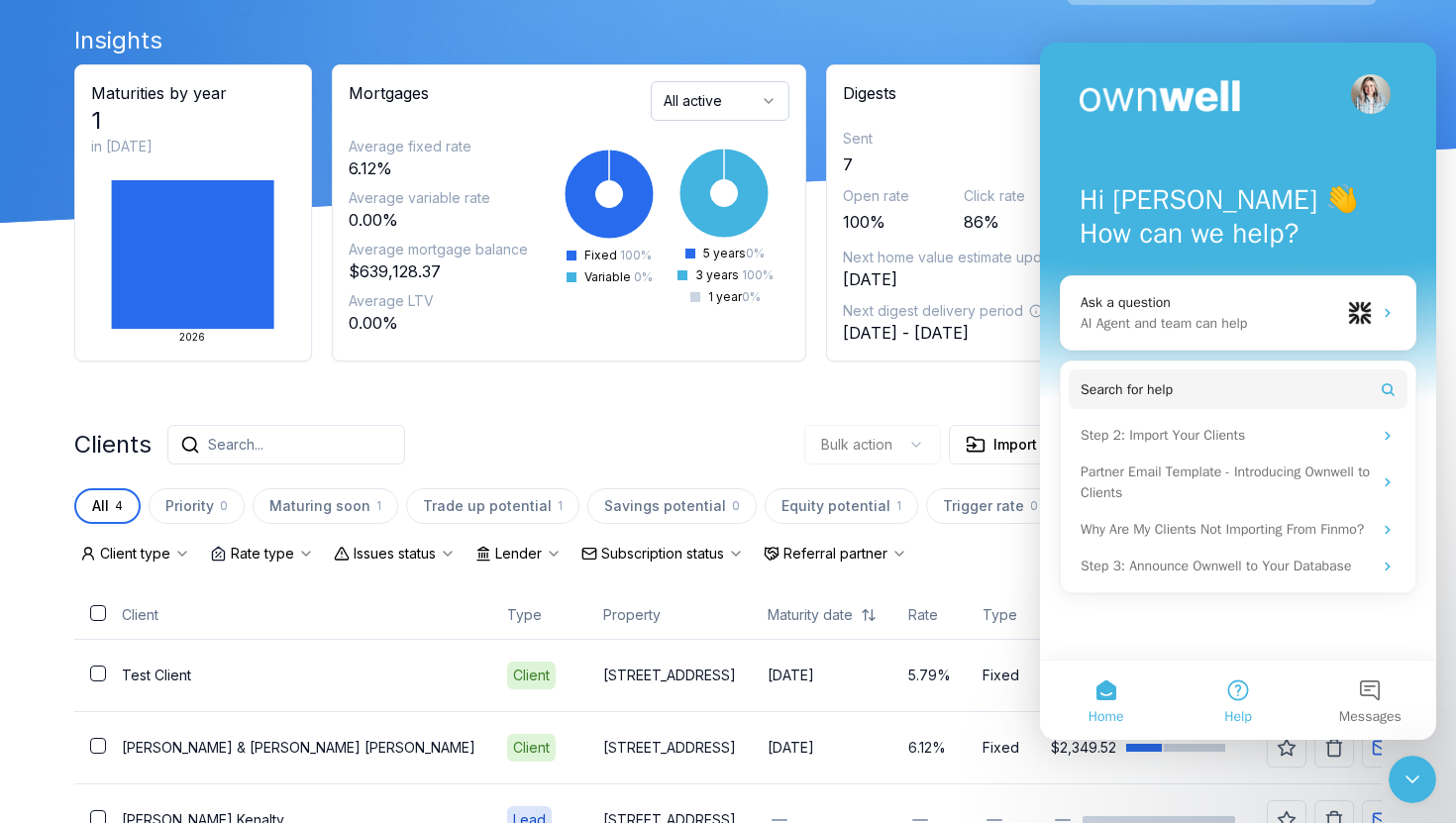 click on "Help" at bounding box center [1237, 700] 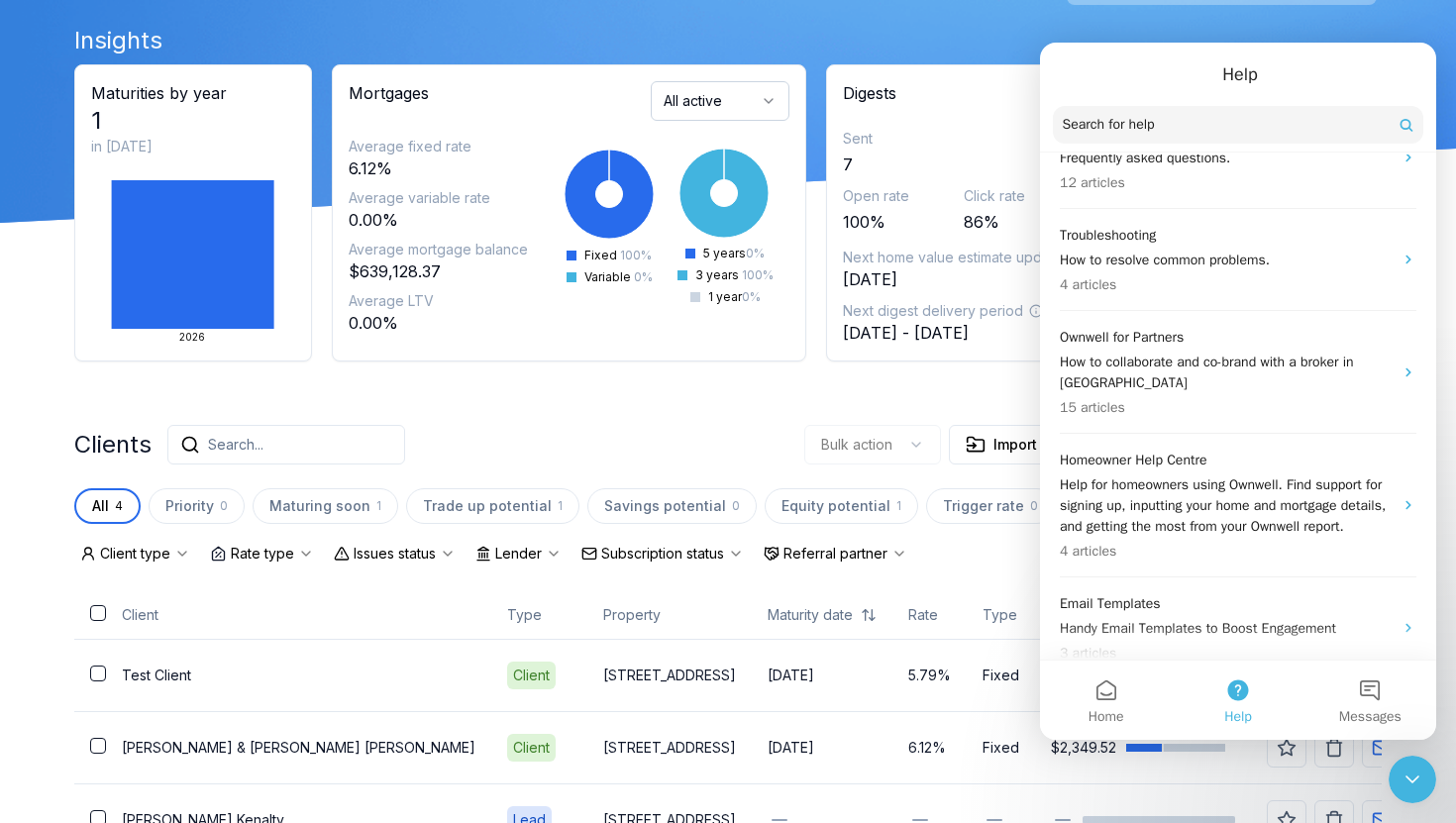 scroll, scrollTop: 899, scrollLeft: 0, axis: vertical 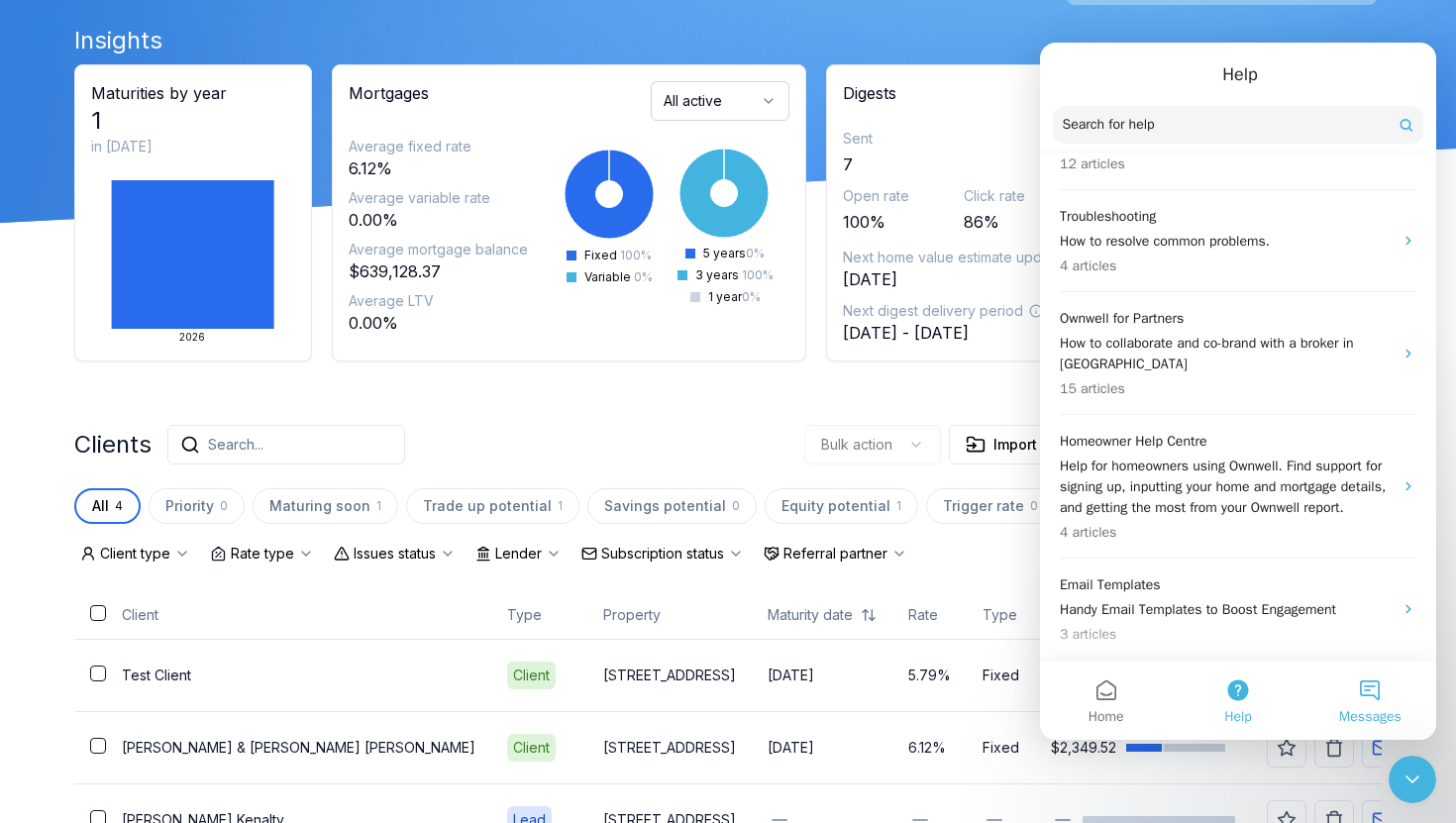 click on "Messages" at bounding box center (1370, 700) 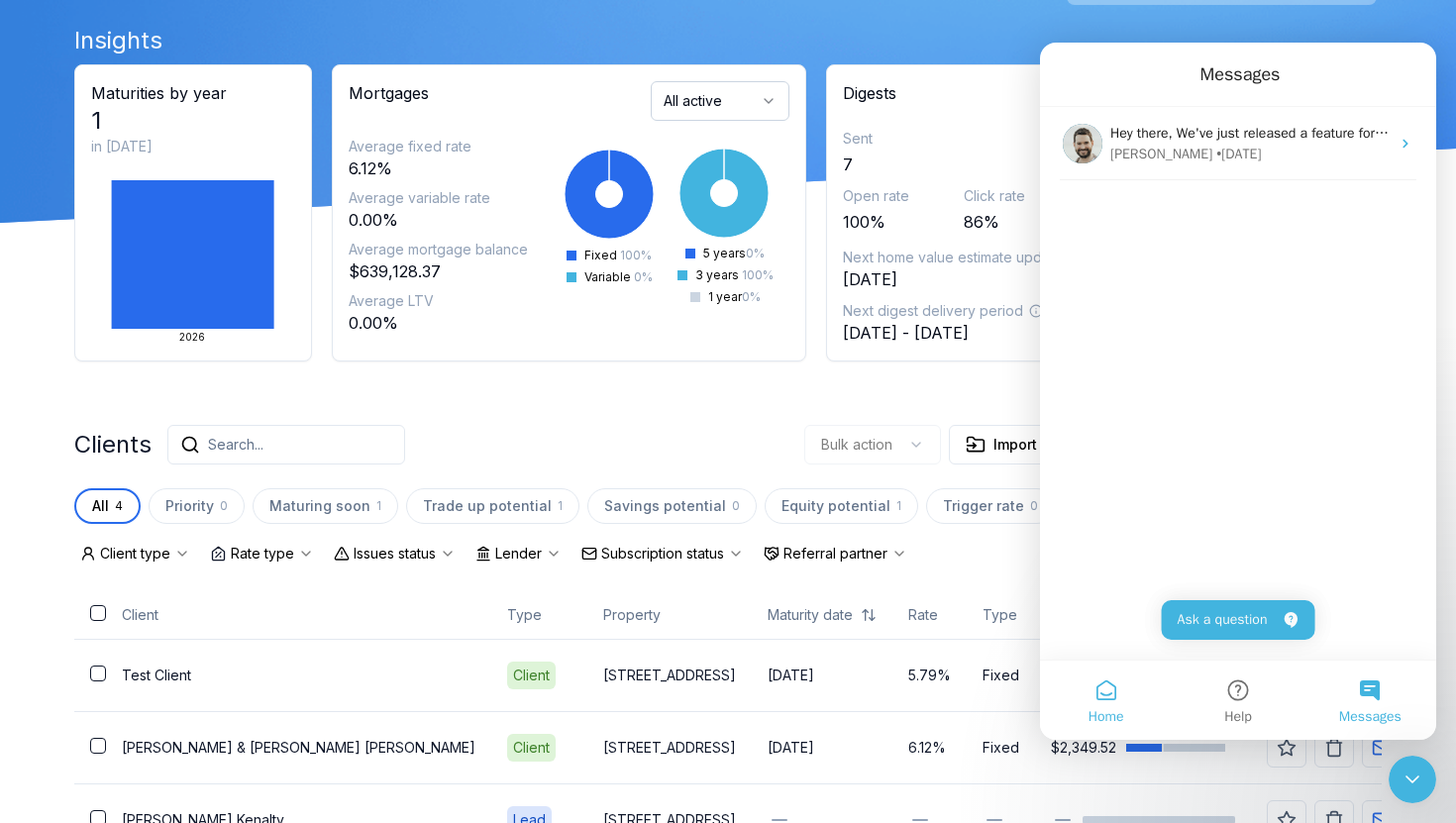 click on "Home" at bounding box center [1105, 700] 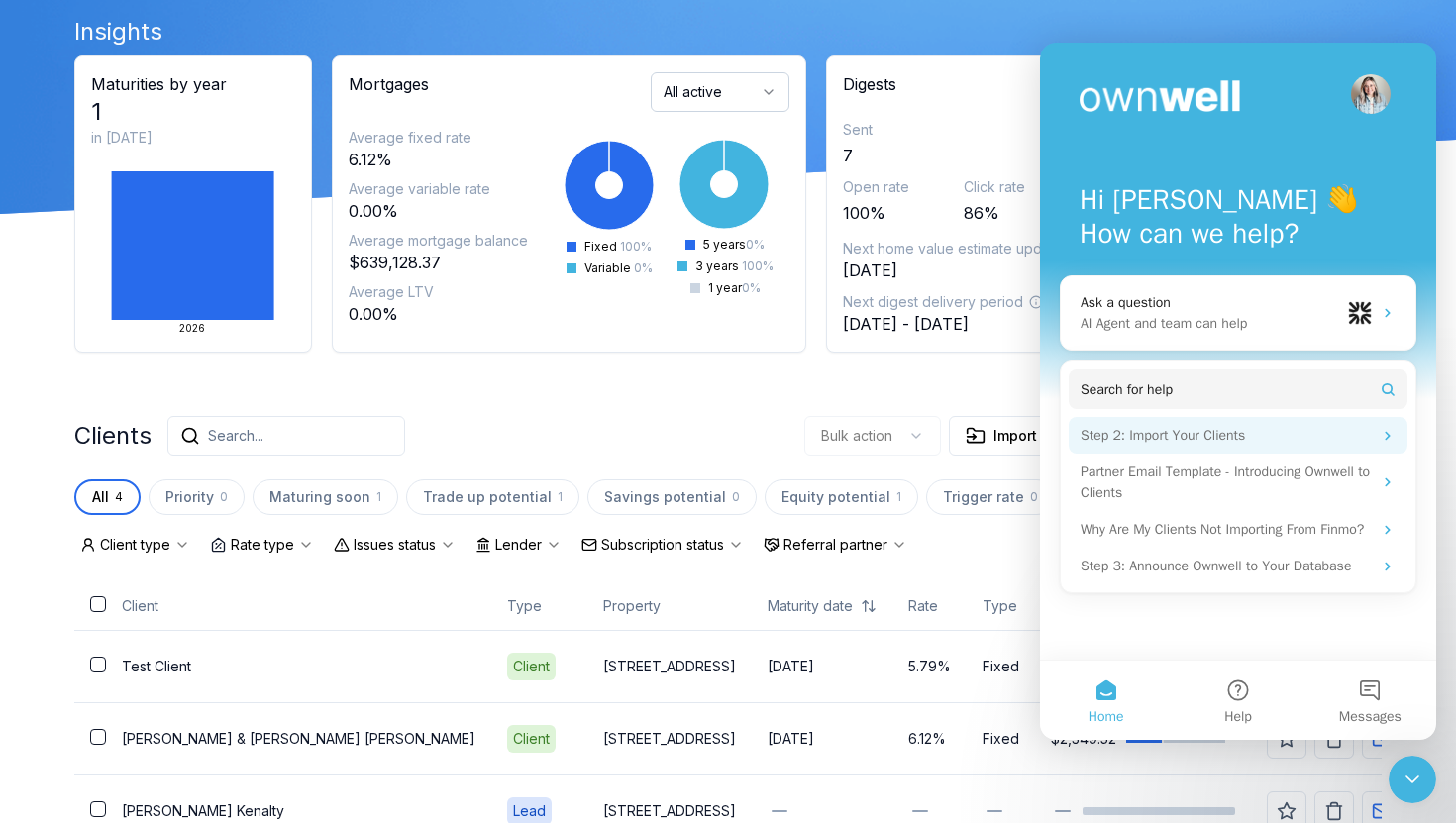 scroll, scrollTop: 79, scrollLeft: 0, axis: vertical 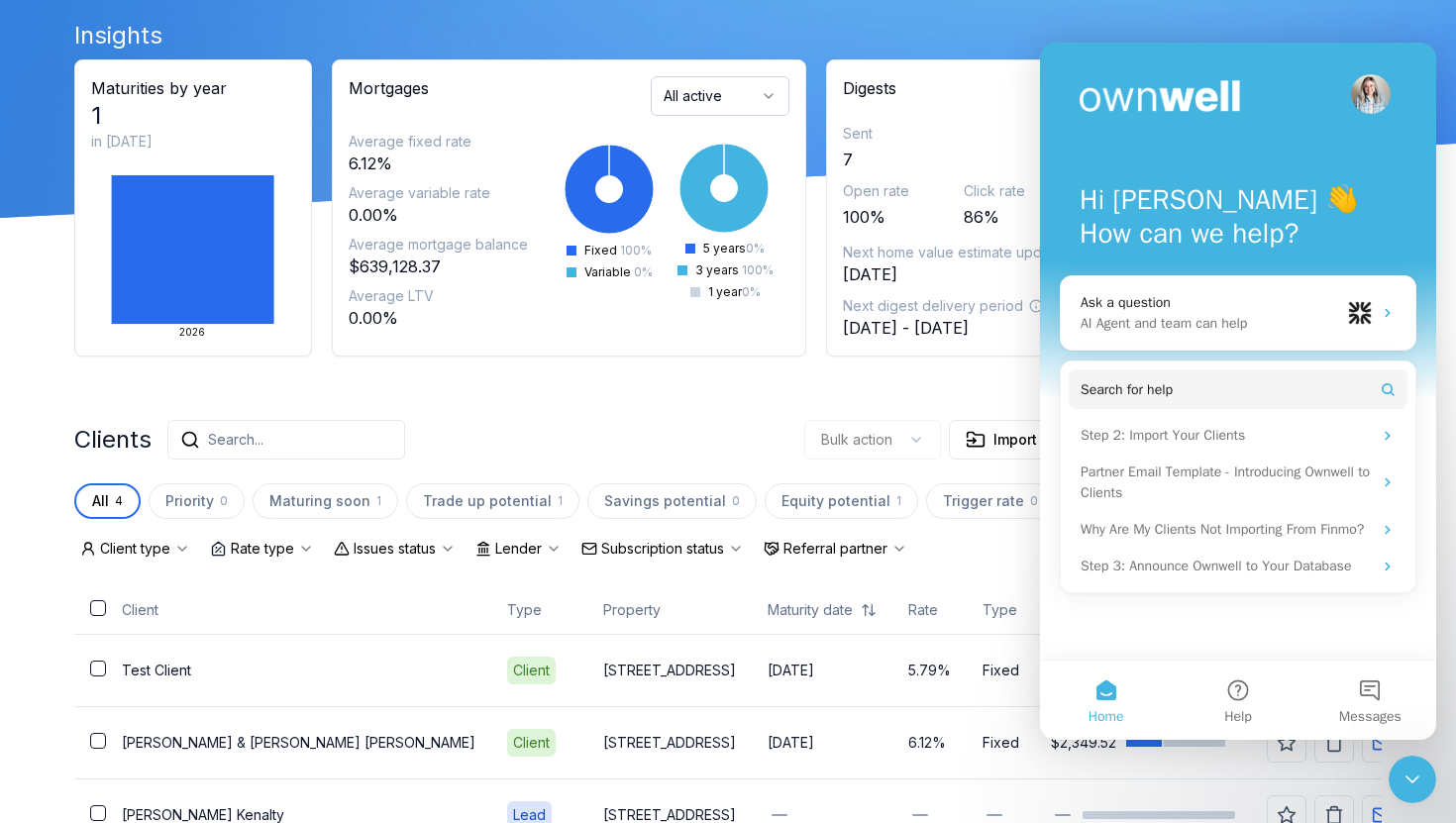 click on "Insights" at bounding box center [728, 36] 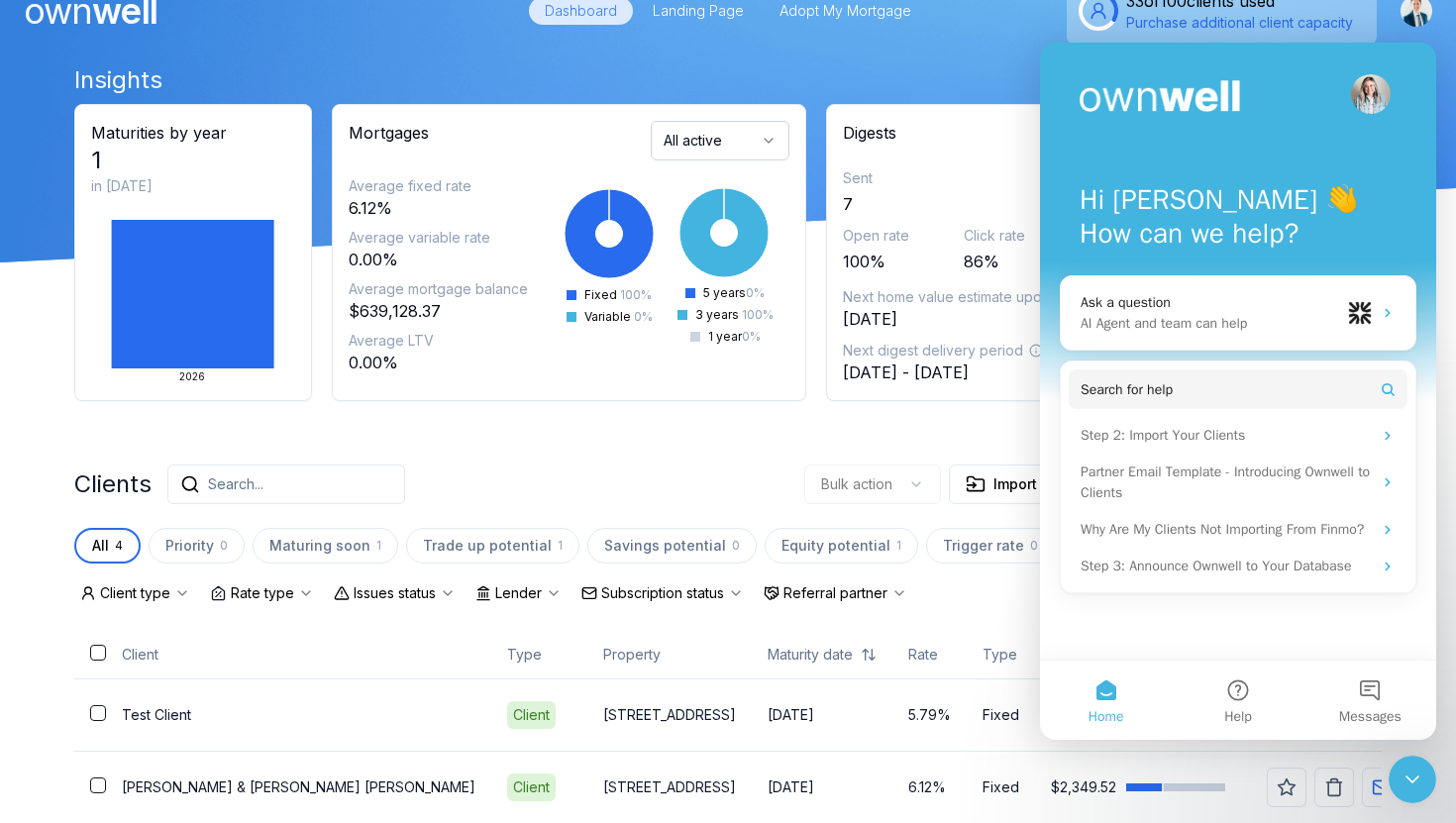 scroll, scrollTop: 0, scrollLeft: 0, axis: both 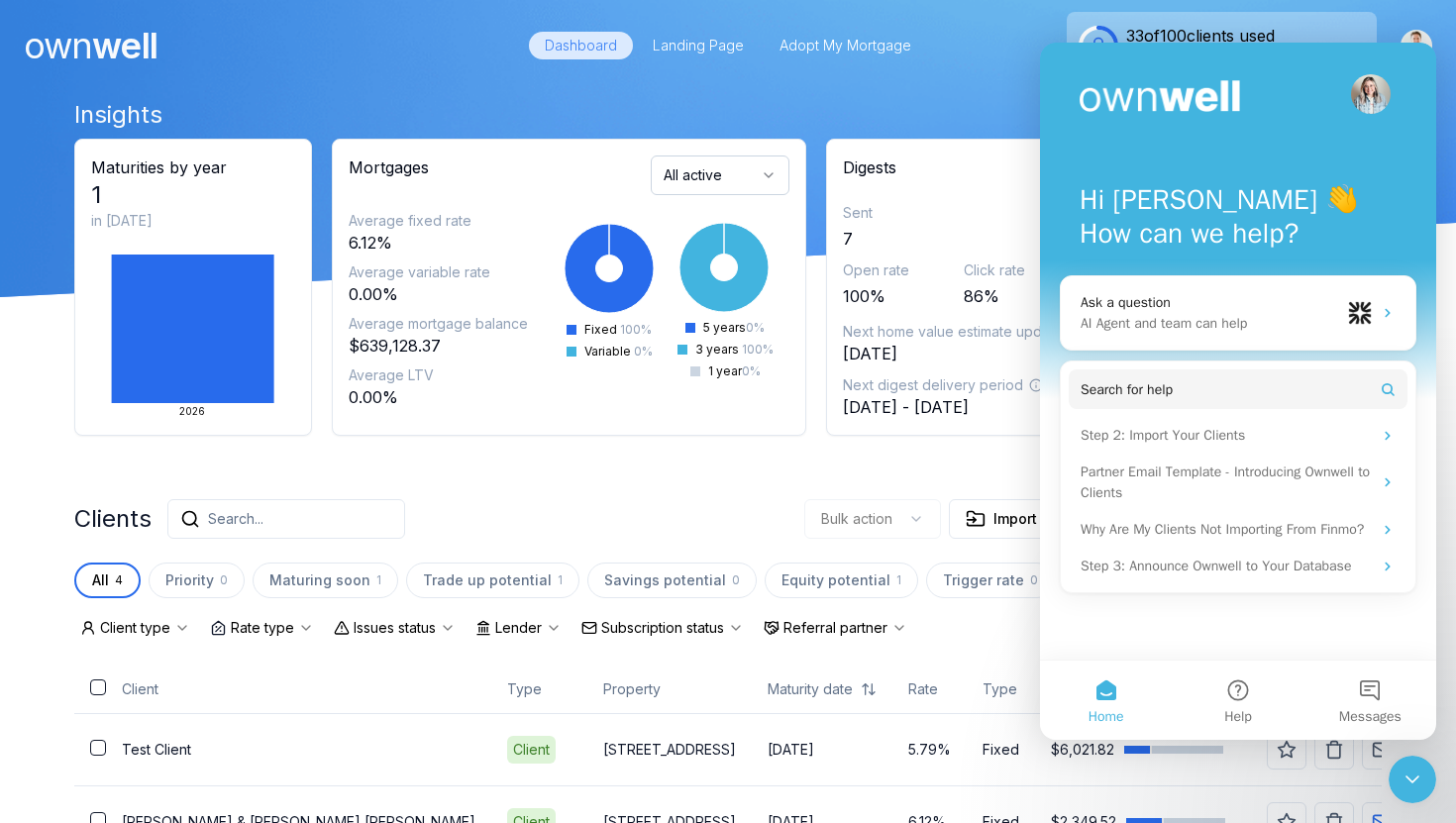 click on "own well Dashboard Landing Page Adopt My Mortgage 33  of  100  clients used Purchase additional client capacity" at bounding box center [728, 46] 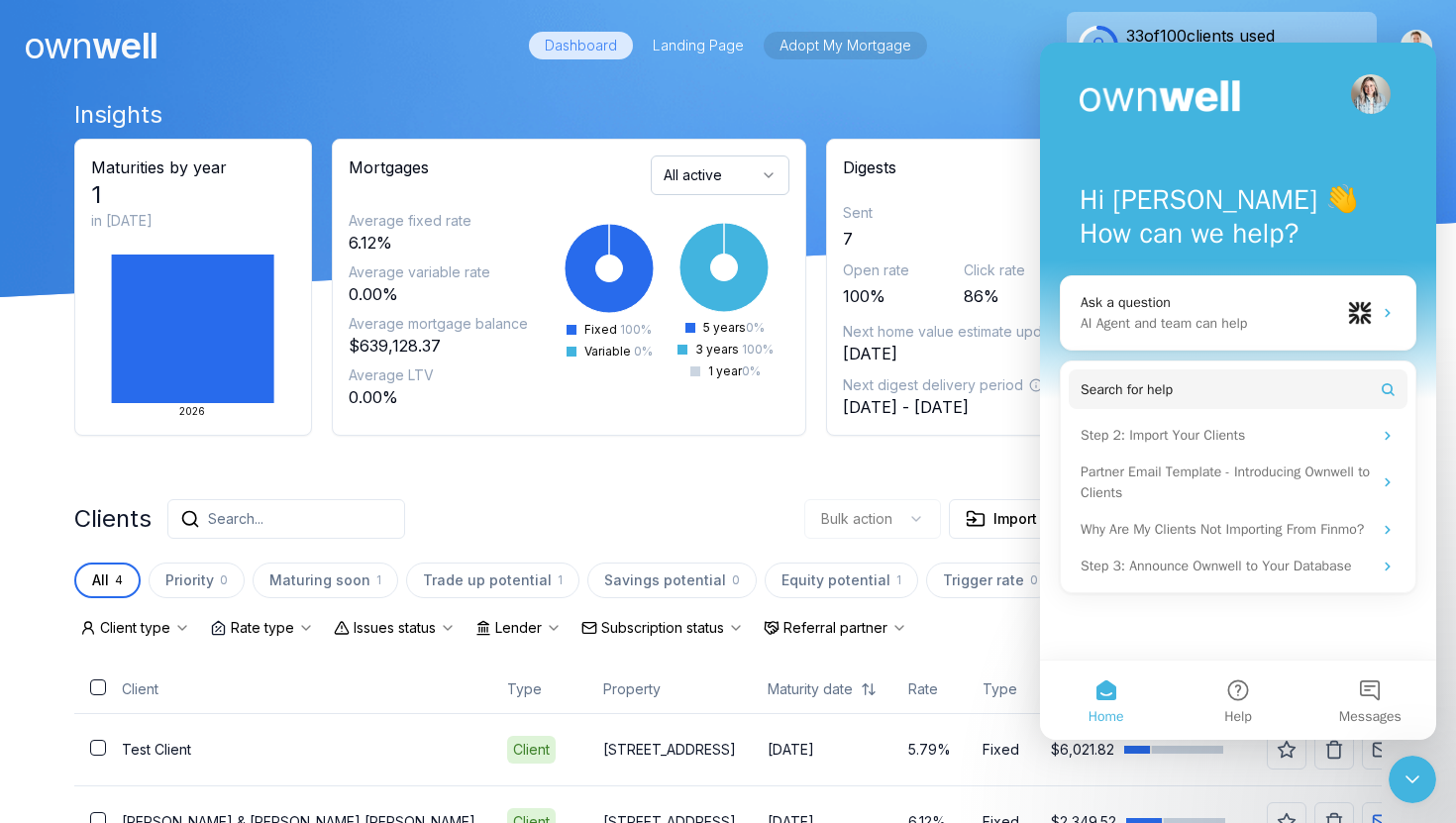 click on "Adopt My Mortgage" at bounding box center [845, 46] 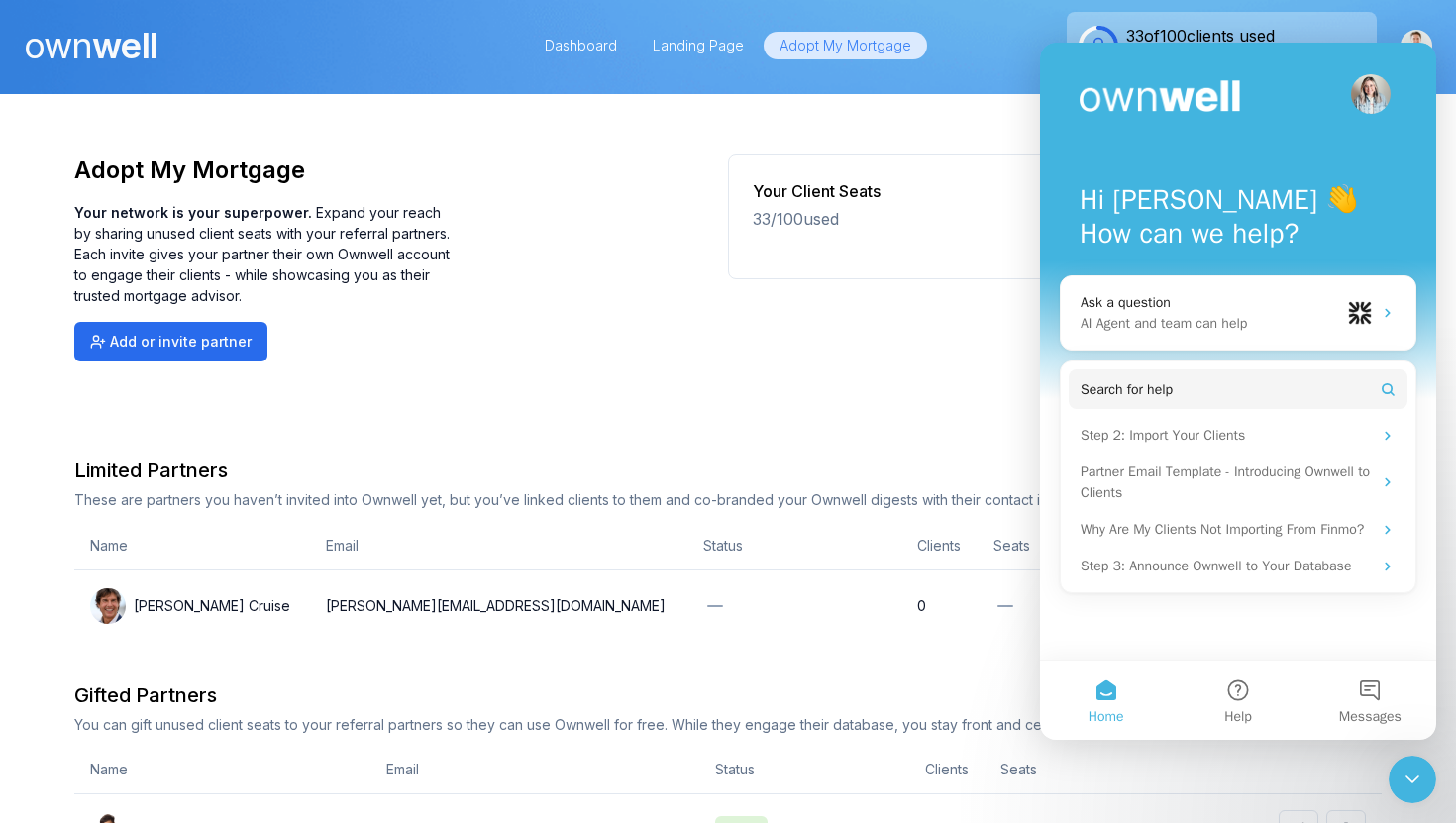 scroll, scrollTop: 266, scrollLeft: 0, axis: vertical 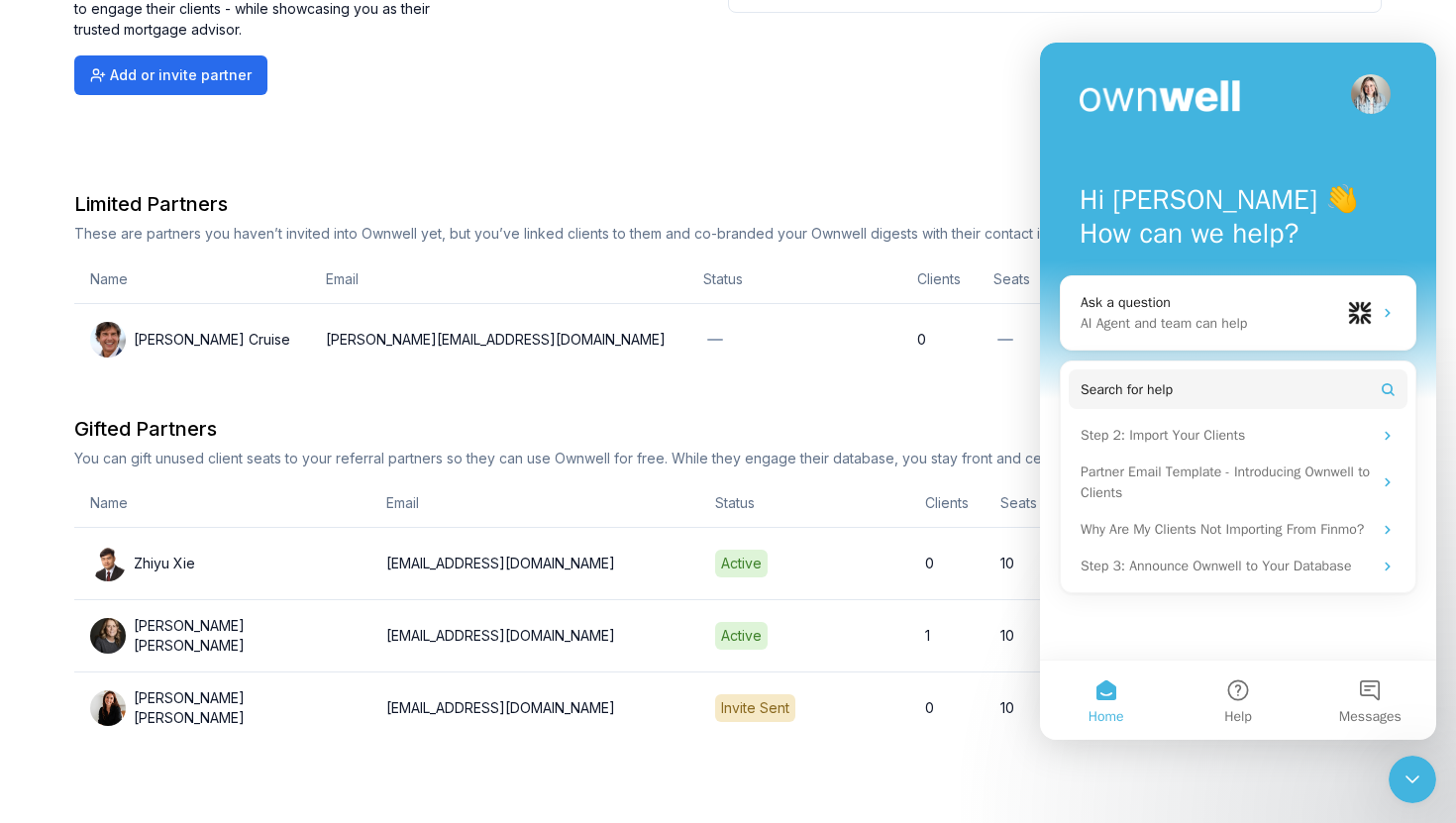 click 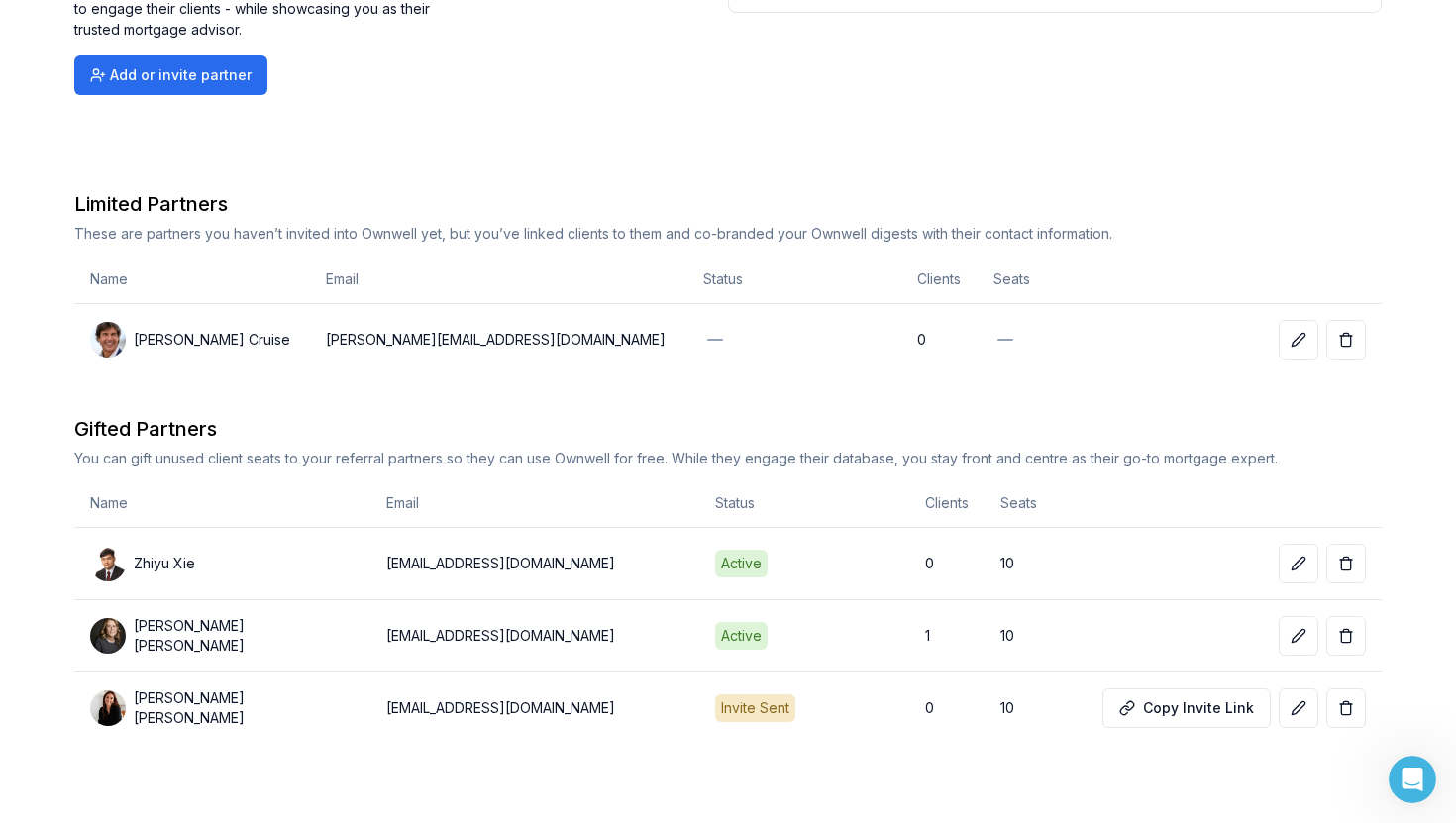 scroll, scrollTop: 0, scrollLeft: 0, axis: both 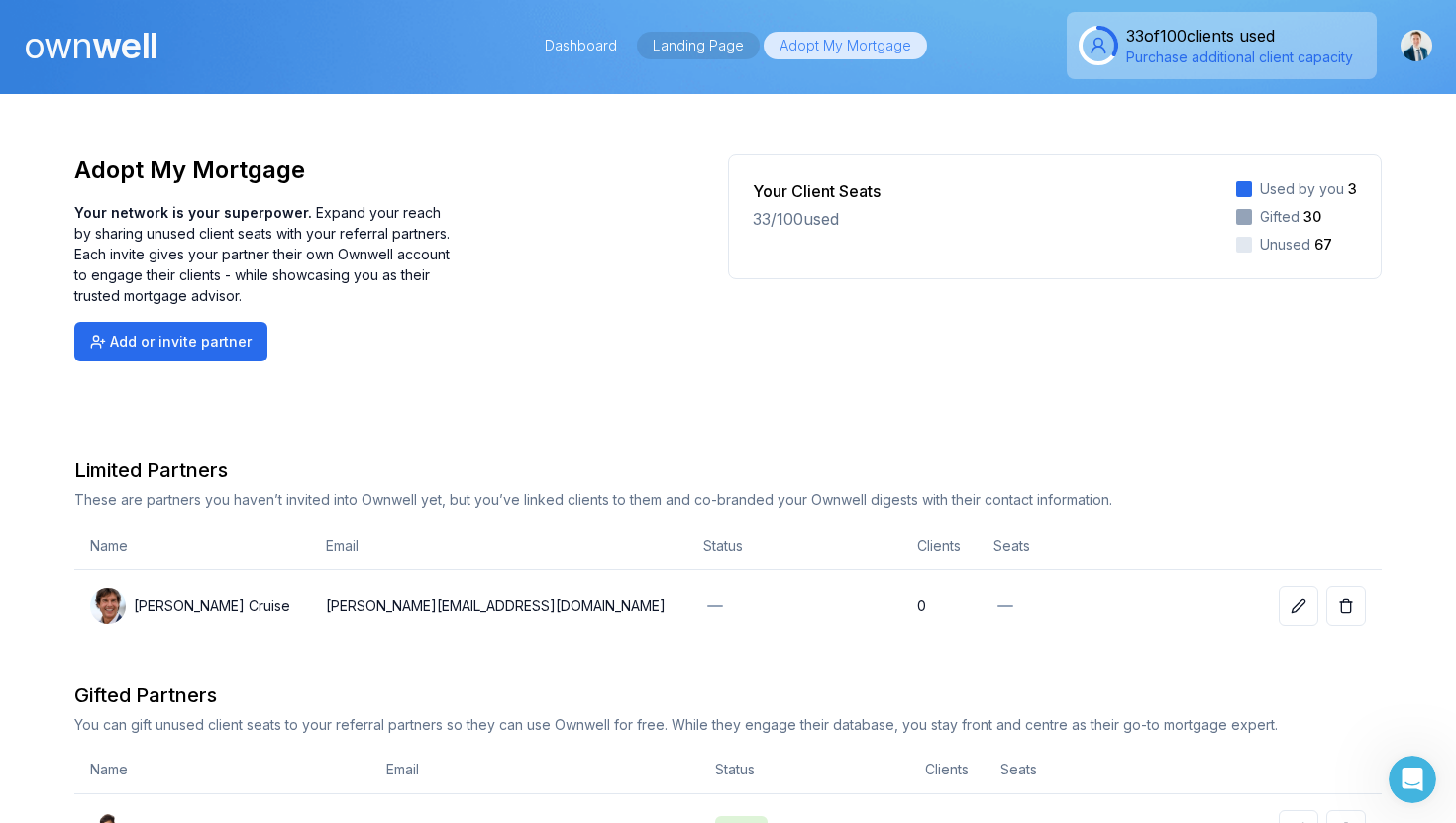 click on "Landing Page" at bounding box center (698, 46) 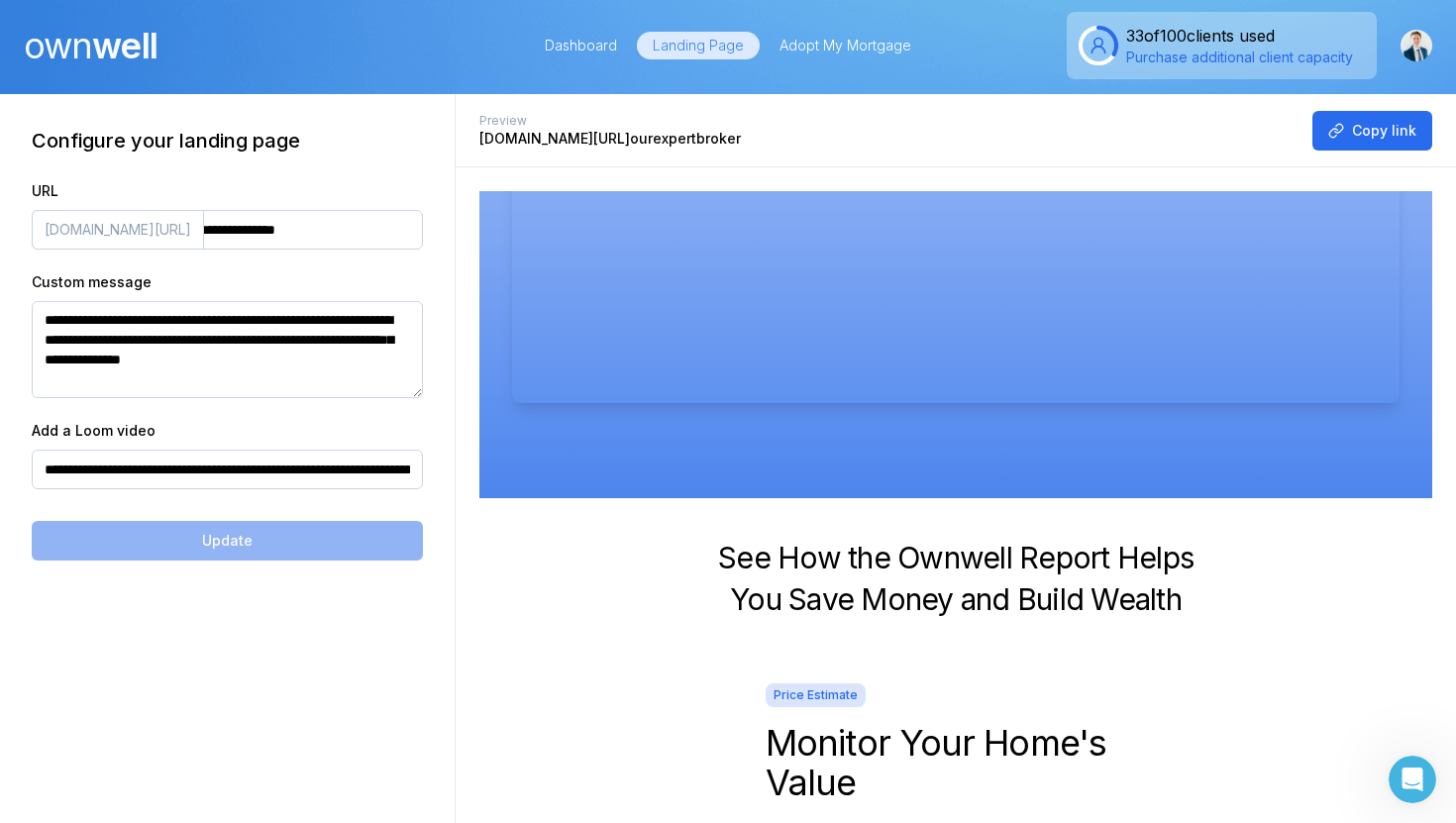scroll, scrollTop: 0, scrollLeft: 0, axis: both 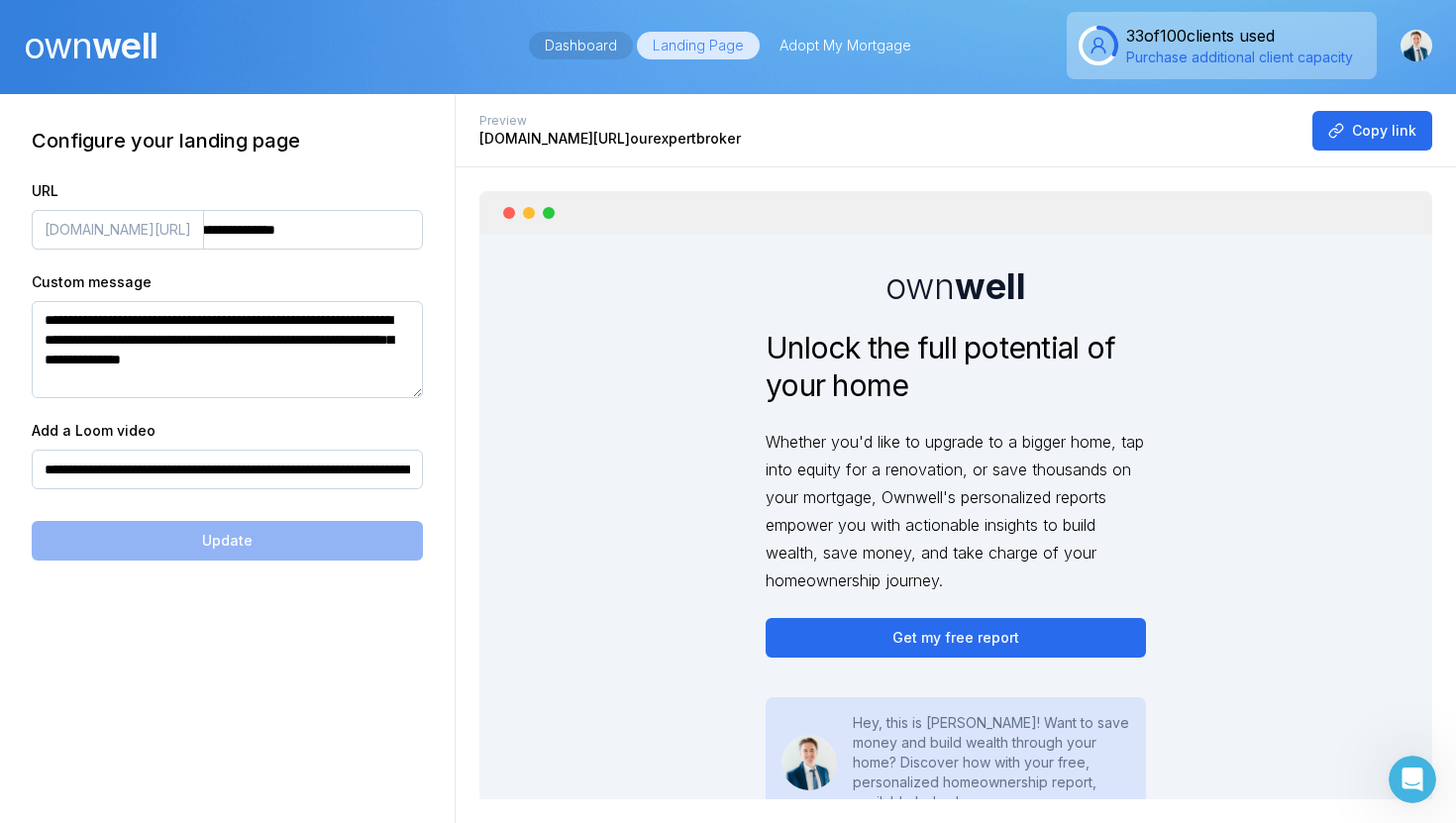 click on "Dashboard" at bounding box center (580, 46) 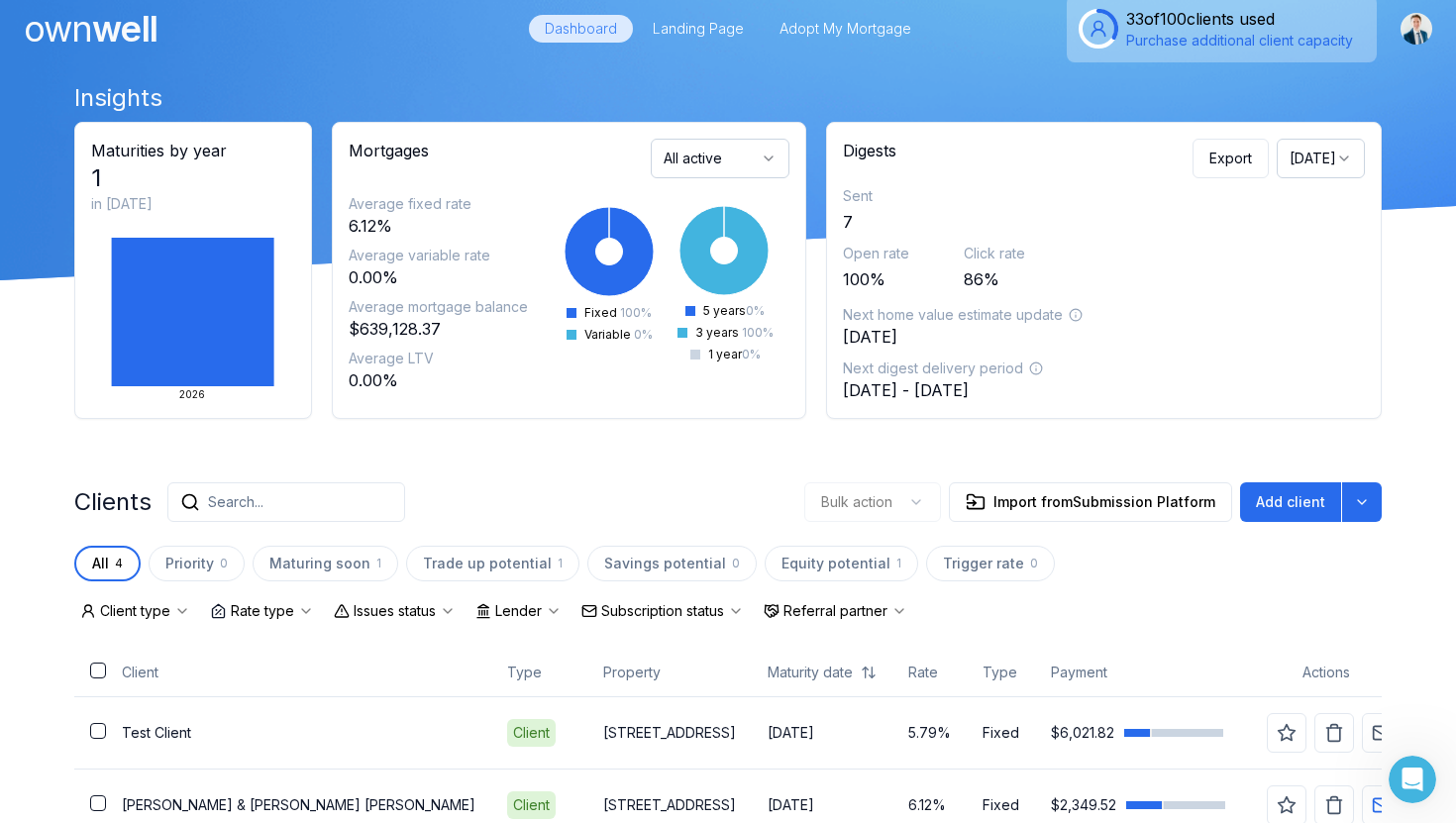 scroll, scrollTop: 0, scrollLeft: 0, axis: both 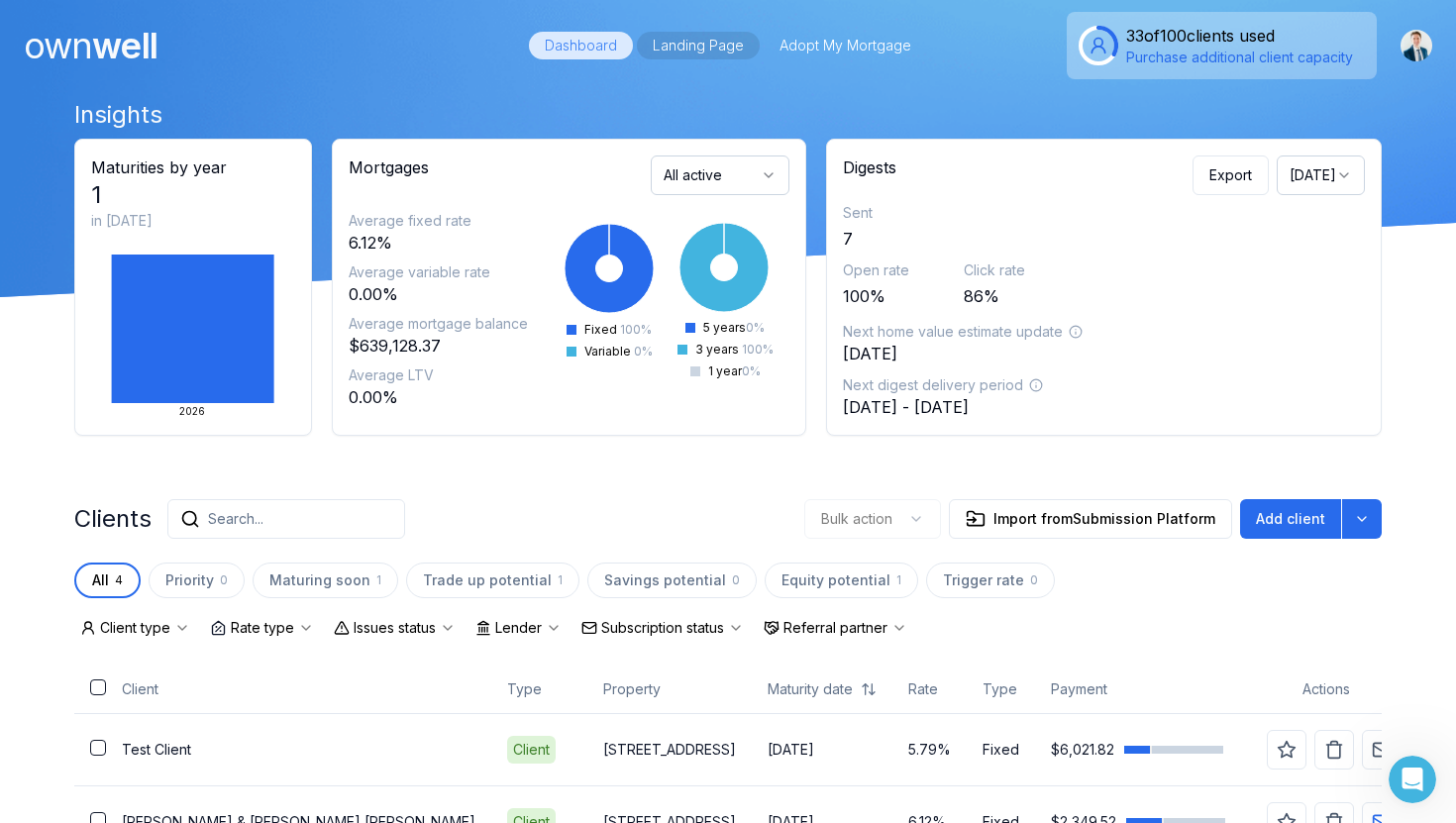 click on "Landing Page" at bounding box center [698, 46] 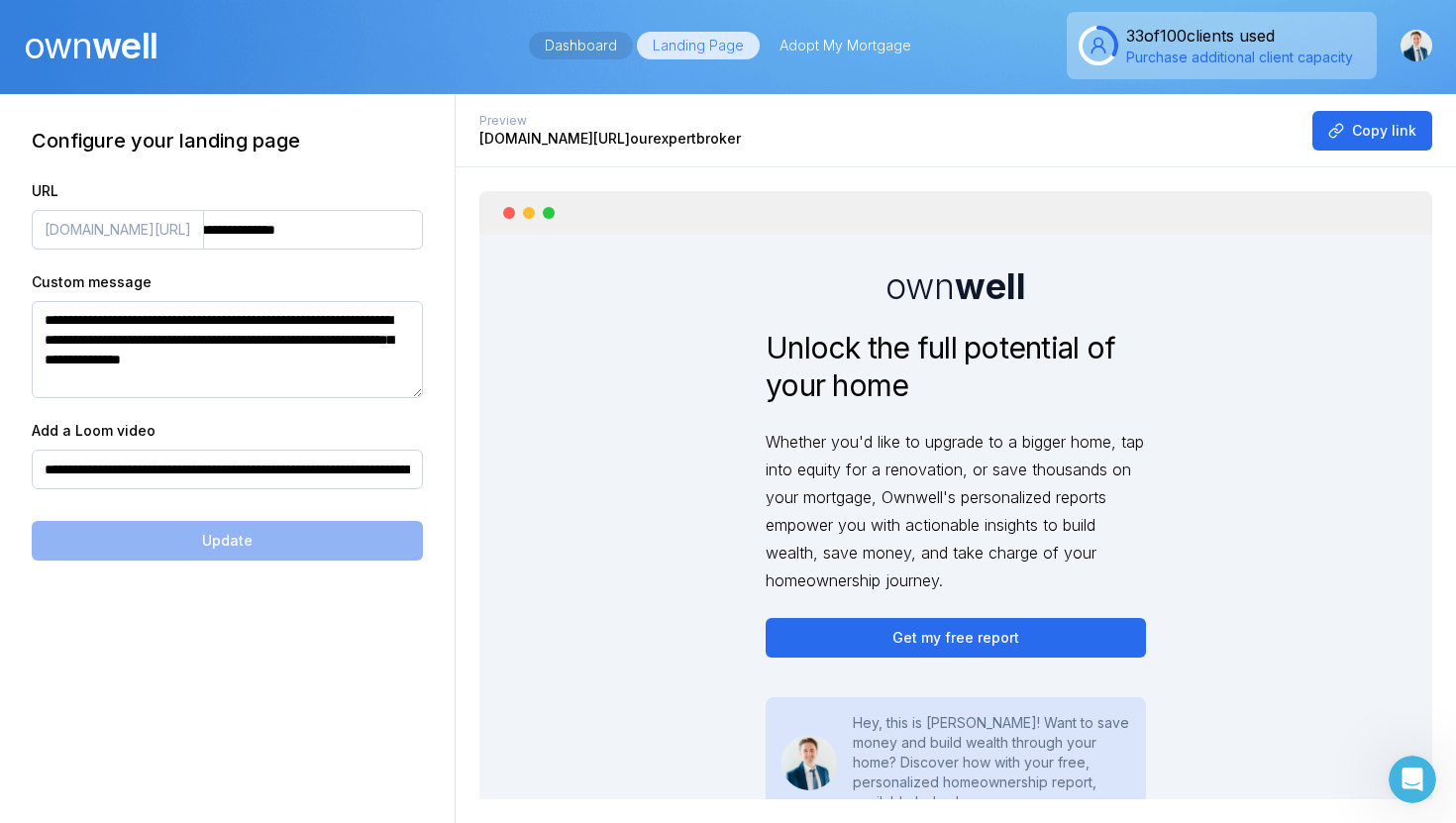 click on "Dashboard" at bounding box center (580, 46) 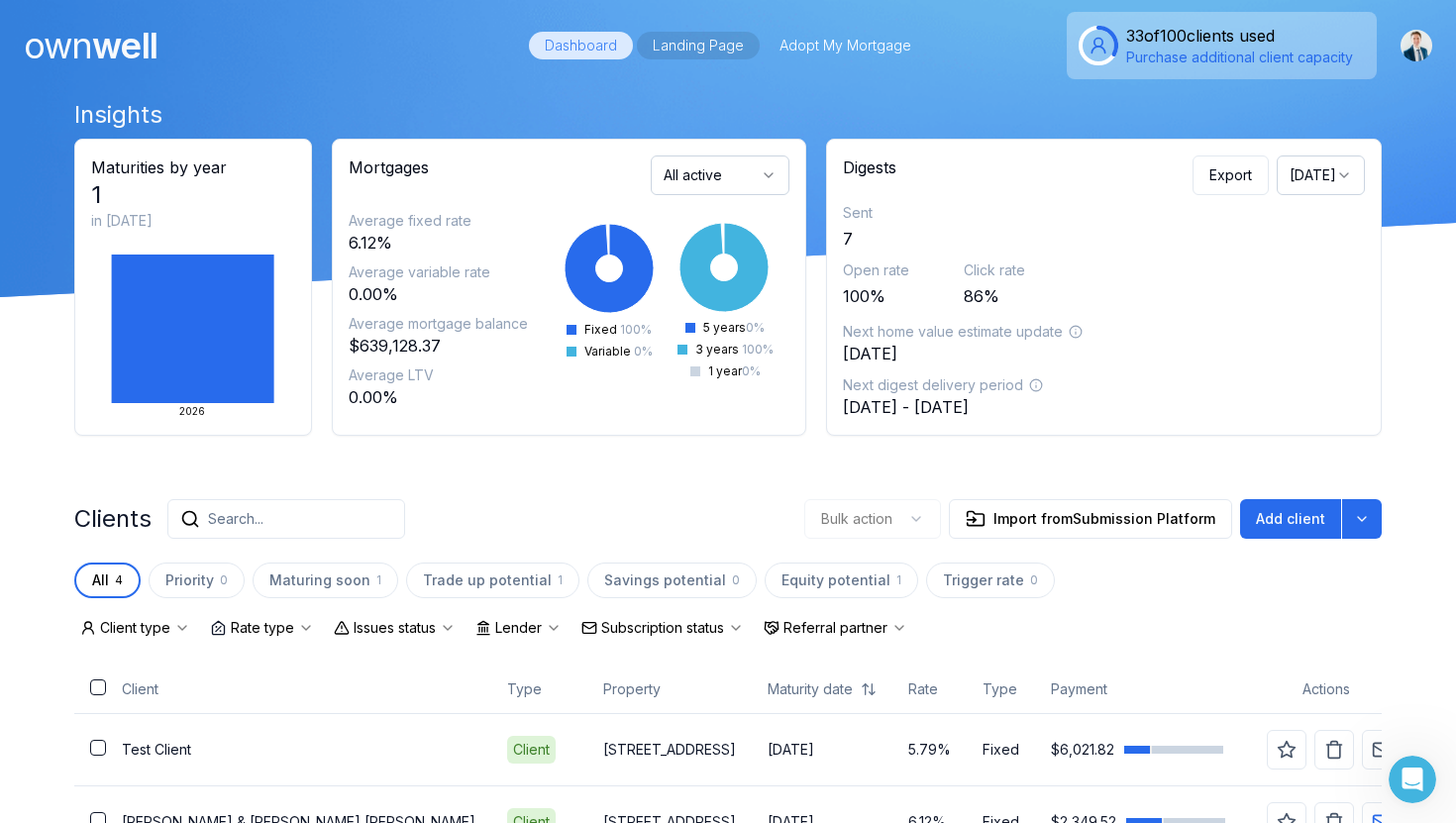 click on "Landing Page" at bounding box center [698, 46] 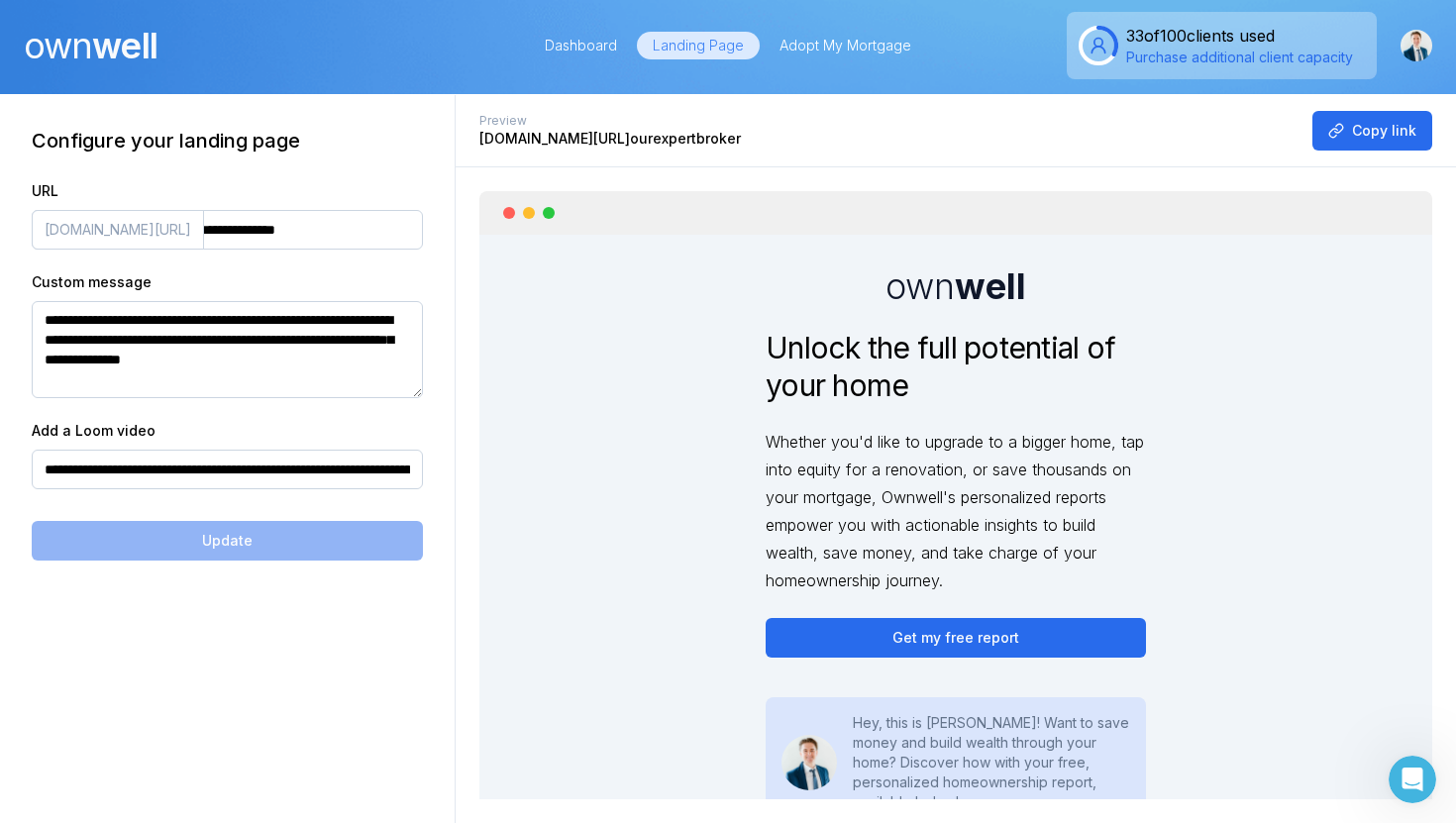 click on "own well Dashboard Landing Page Adopt My Mortgage 33  of  100  clients used Purchase additional client capacity" at bounding box center [728, 46] 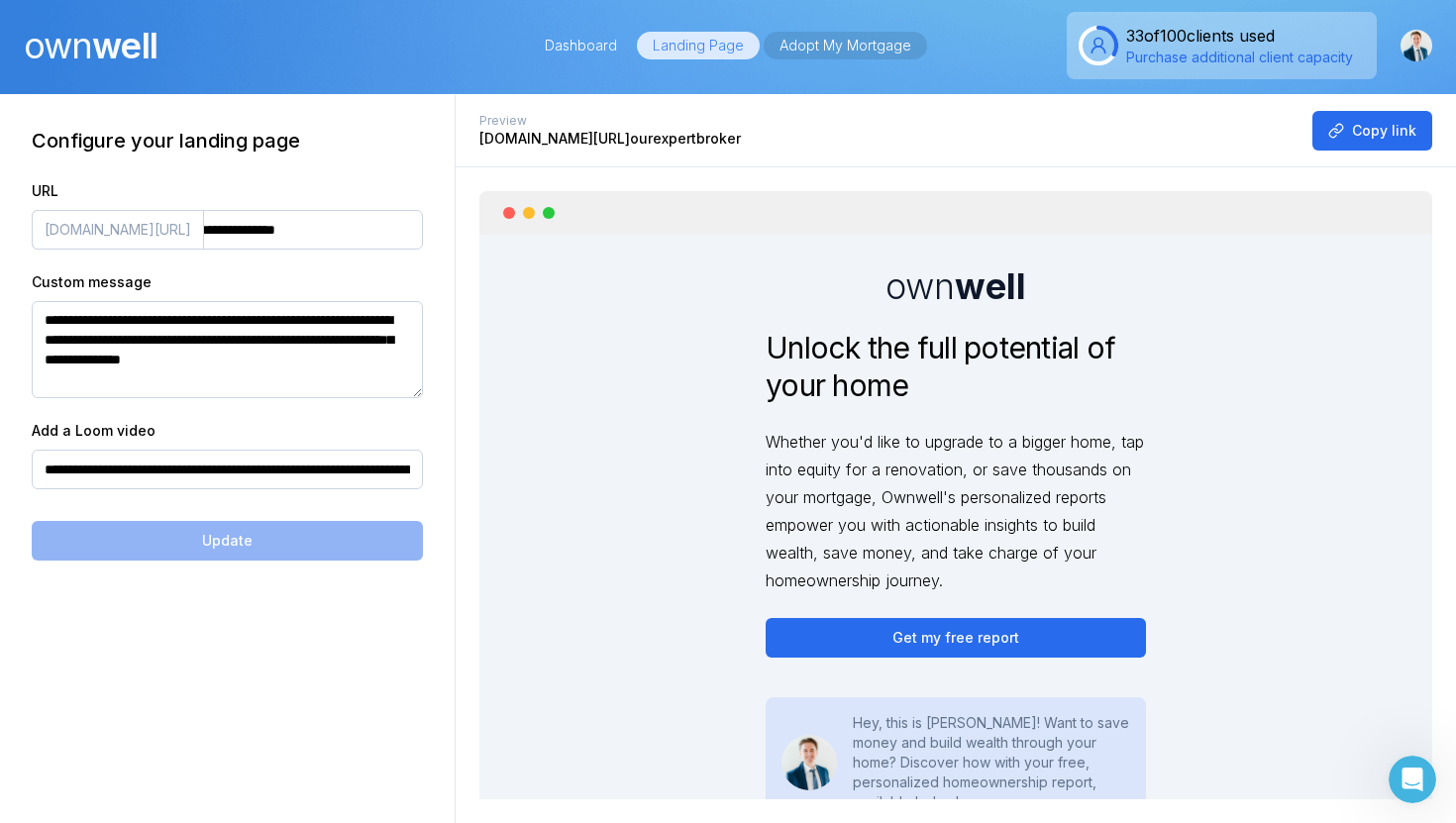 click on "Adopt My Mortgage" at bounding box center (845, 46) 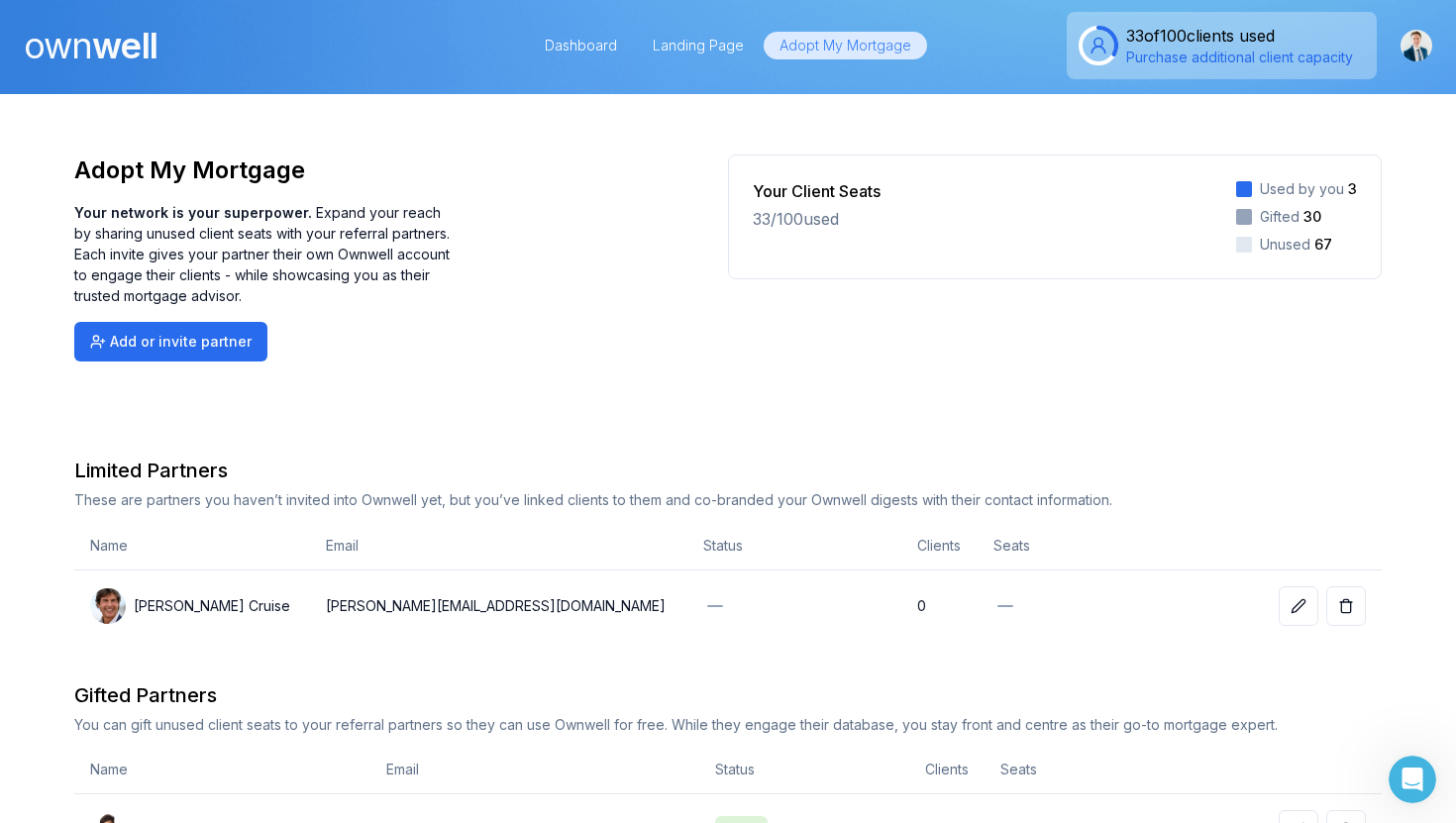 drag, startPoint x: 839, startPoint y: 1, endPoint x: 829, endPoint y: 71, distance: 70.71068 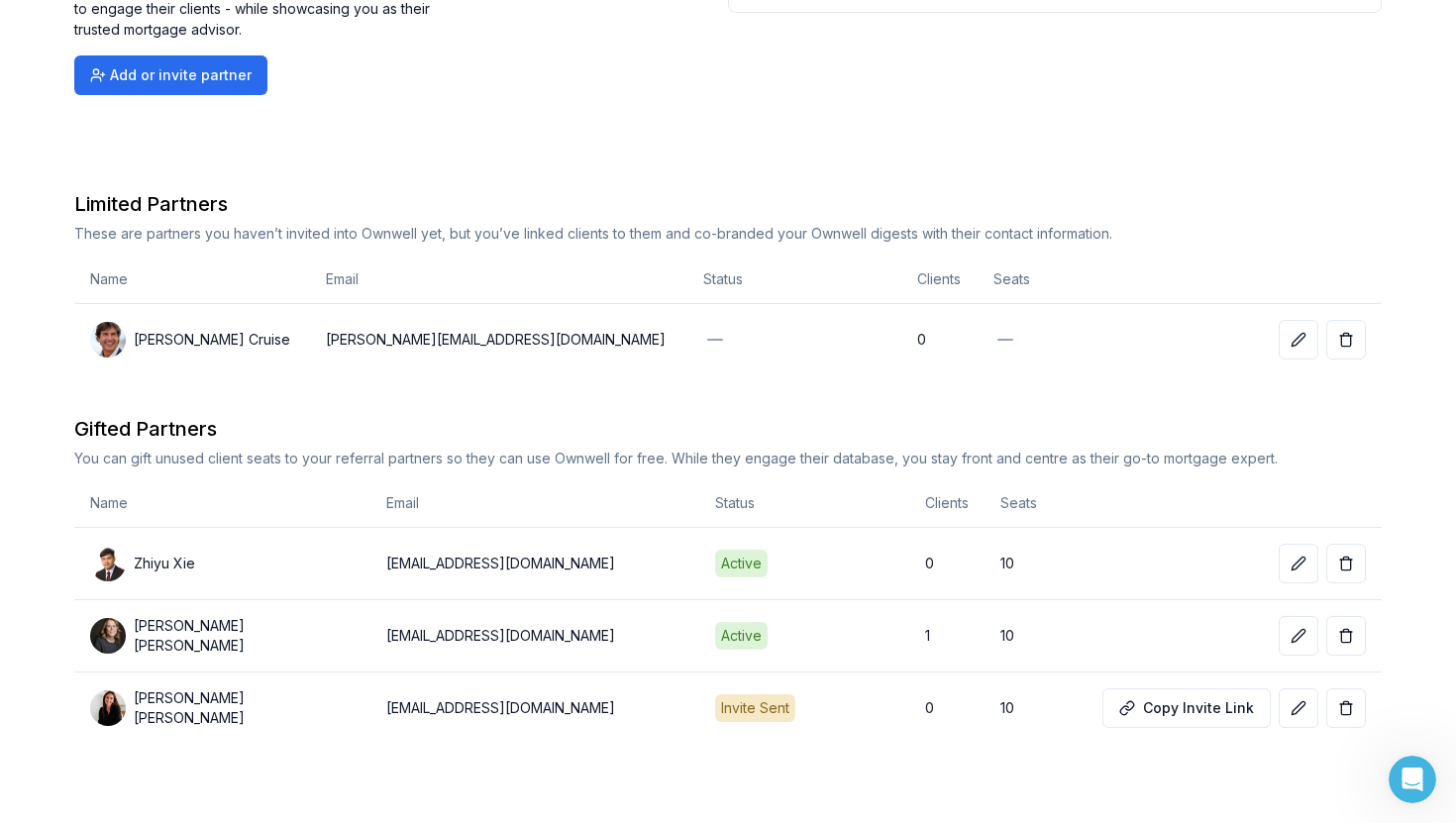 scroll, scrollTop: 0, scrollLeft: 0, axis: both 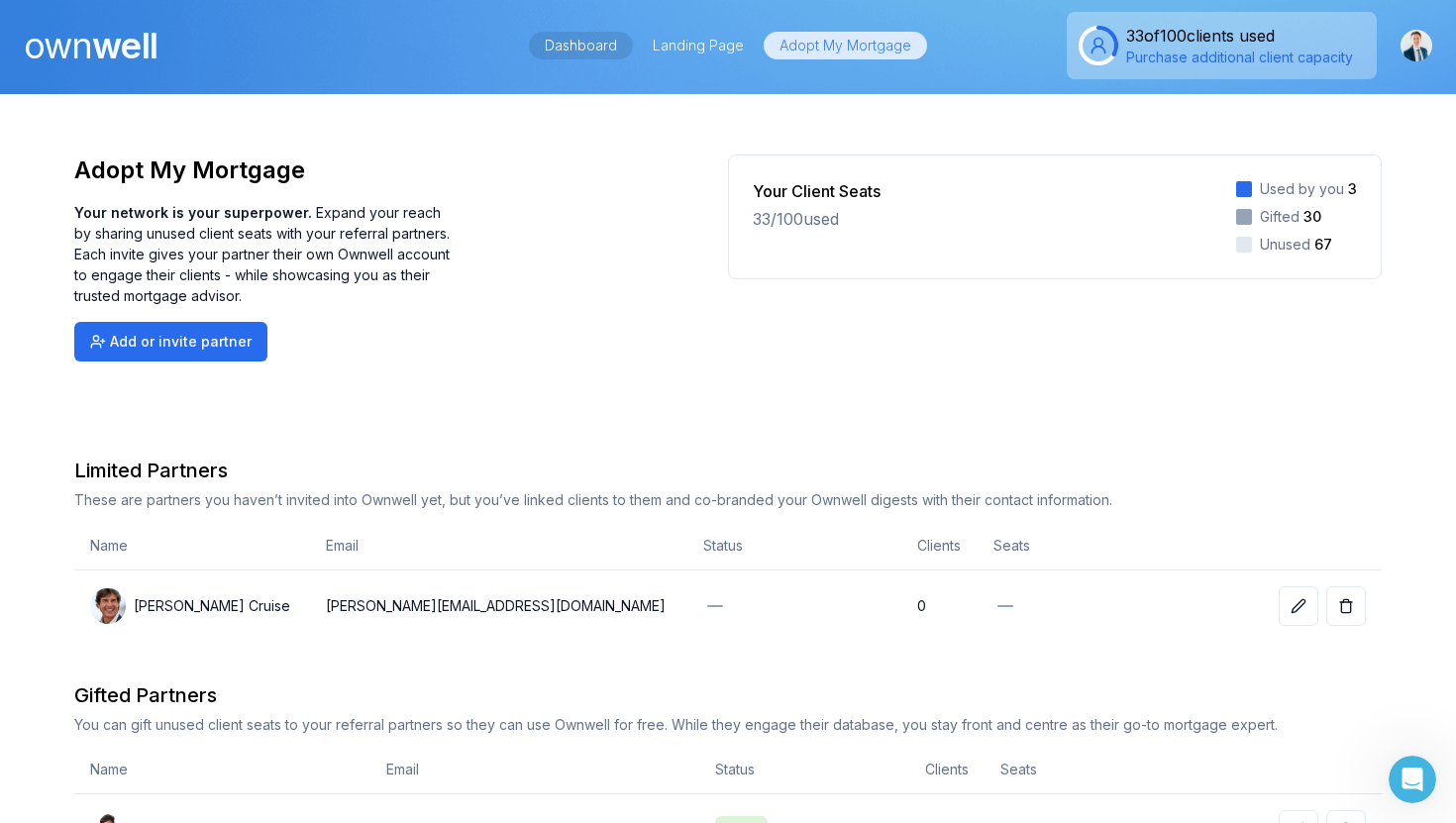 click on "Dashboard" at bounding box center [580, 46] 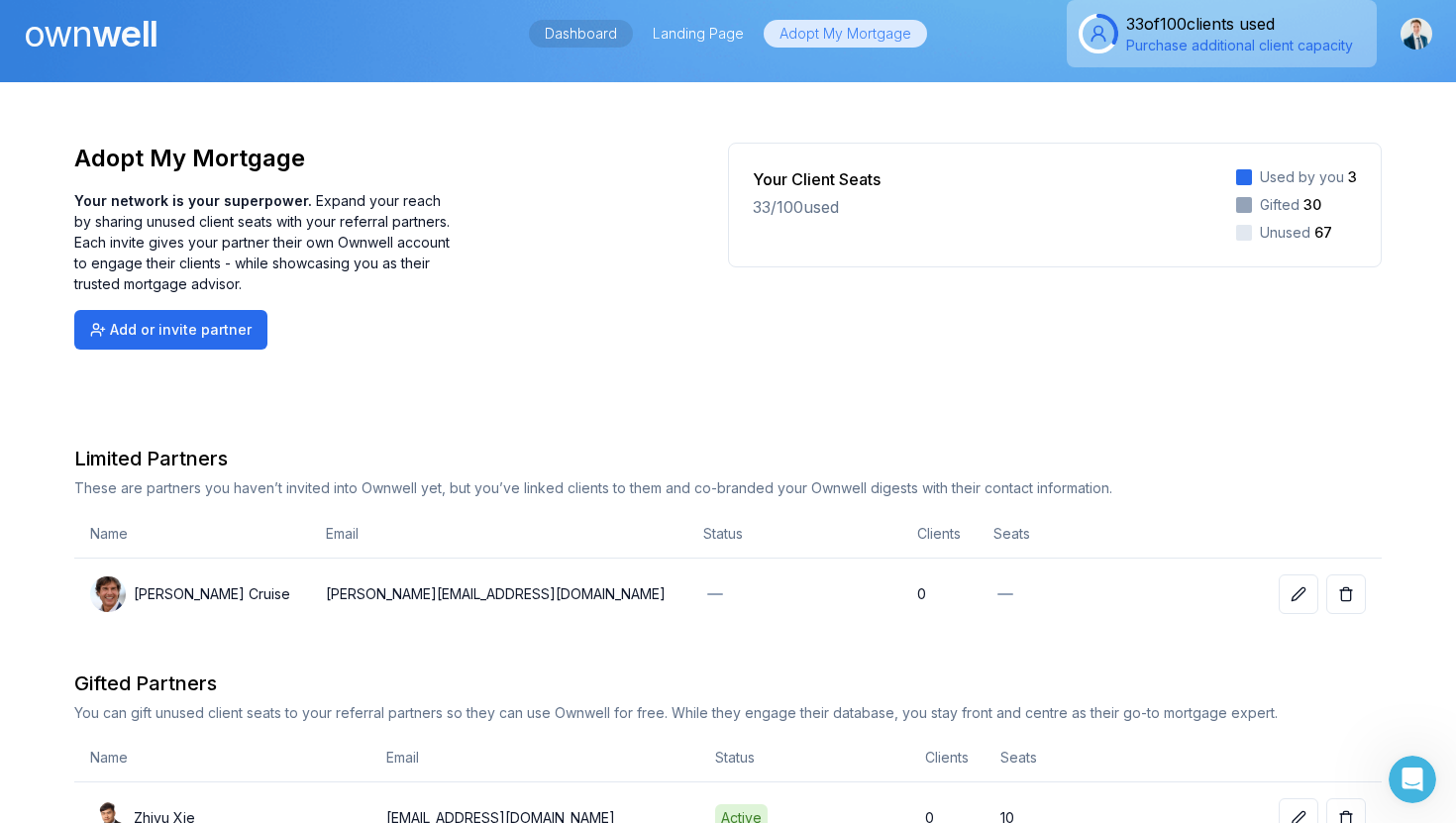 click on "own well Dashboard Landing Page Adopt My Mortgage 33  of  100  clients used Purchase additional client capacity" at bounding box center (728, 34) 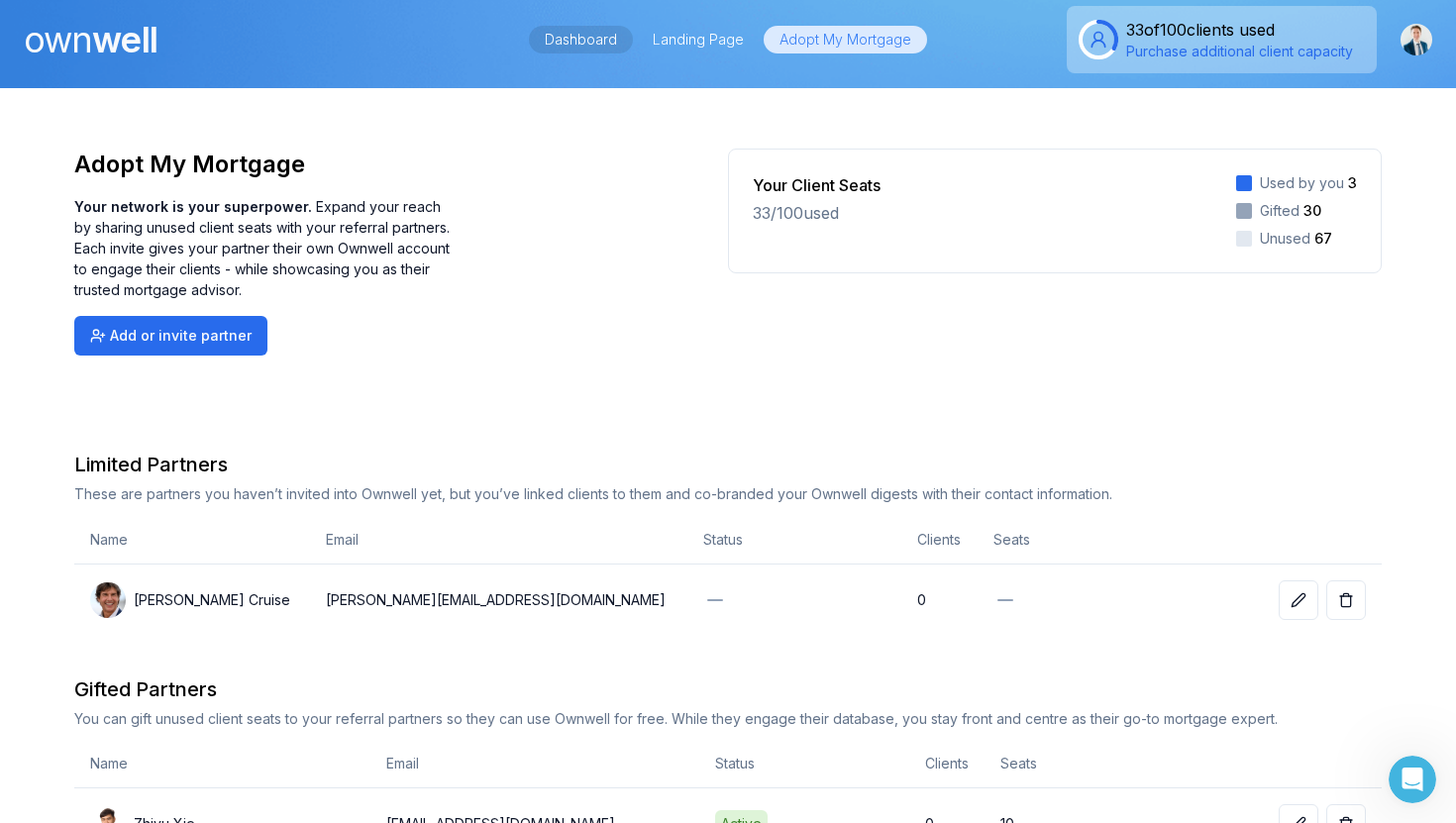 scroll, scrollTop: 0, scrollLeft: 0, axis: both 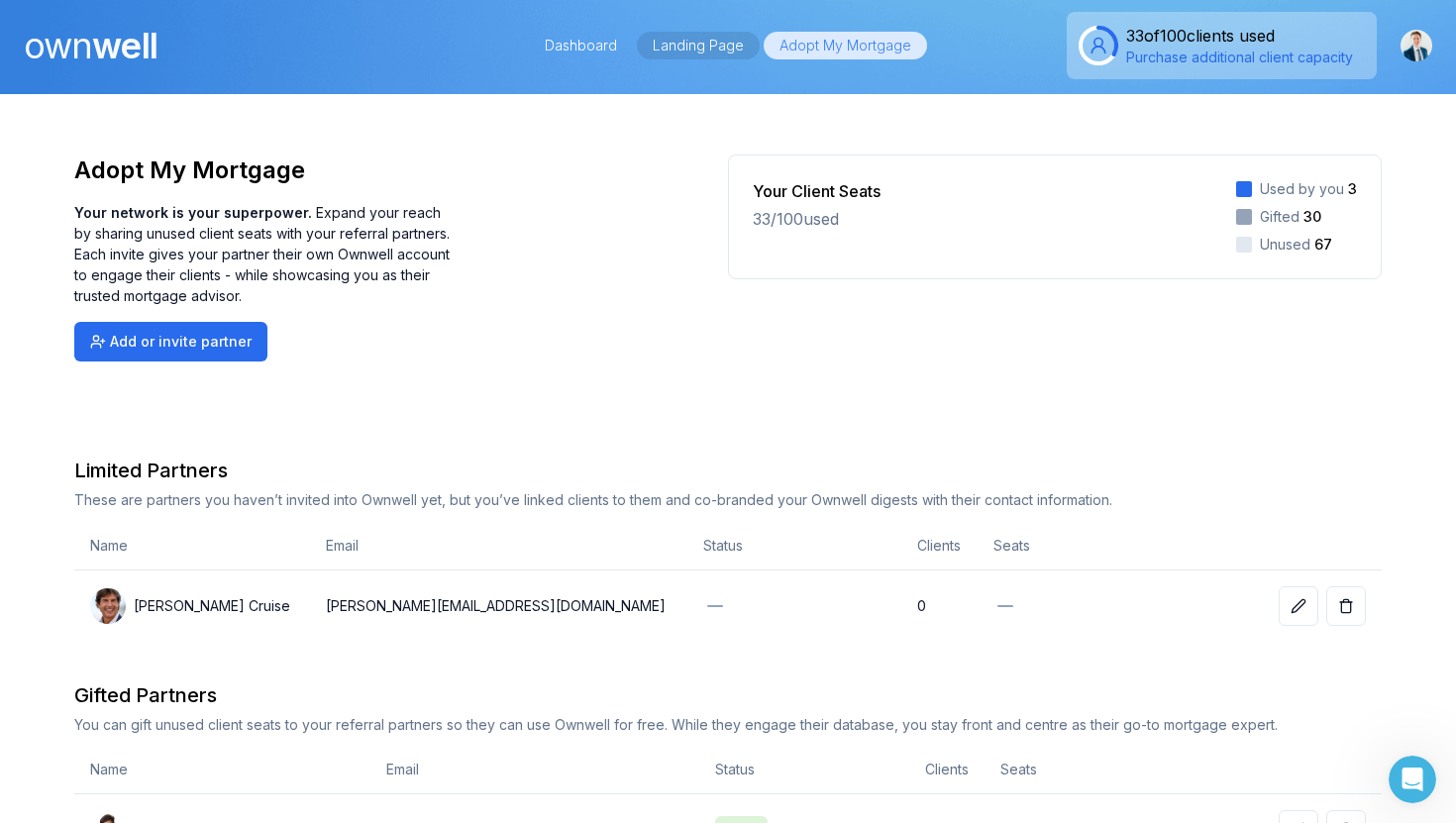 click on "Landing Page" at bounding box center [698, 46] 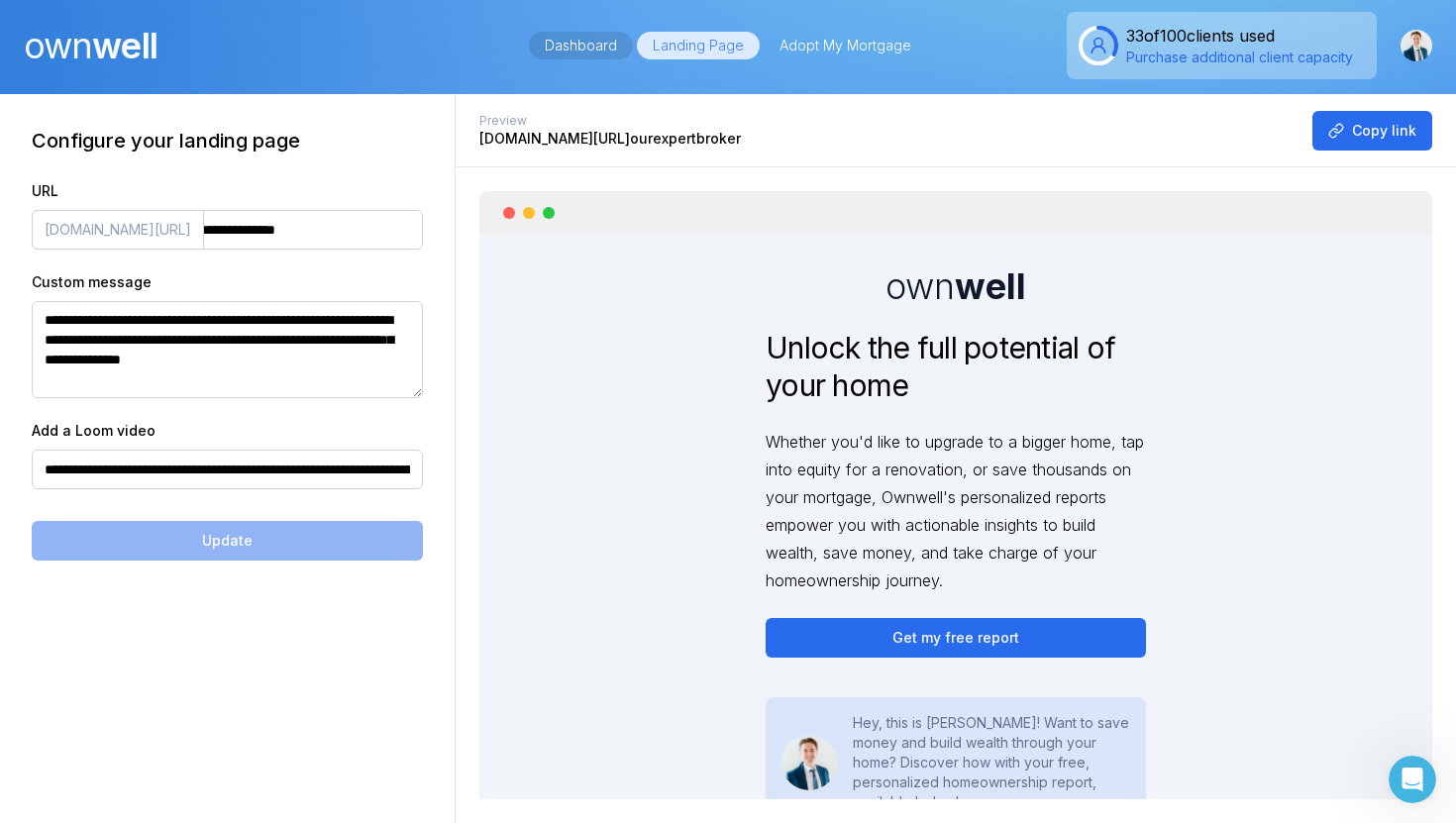 click on "Dashboard" at bounding box center (580, 46) 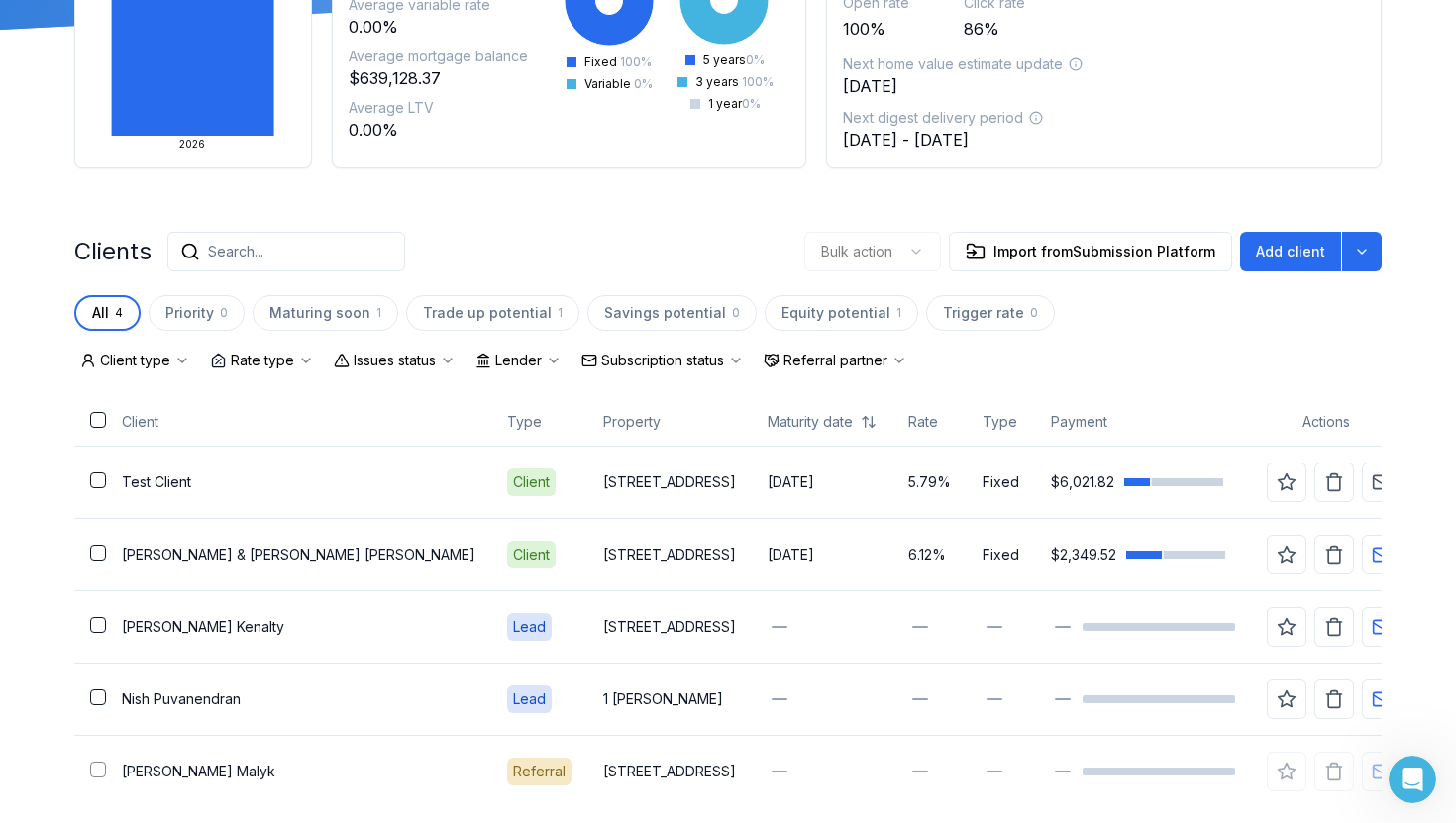 scroll, scrollTop: 0, scrollLeft: 0, axis: both 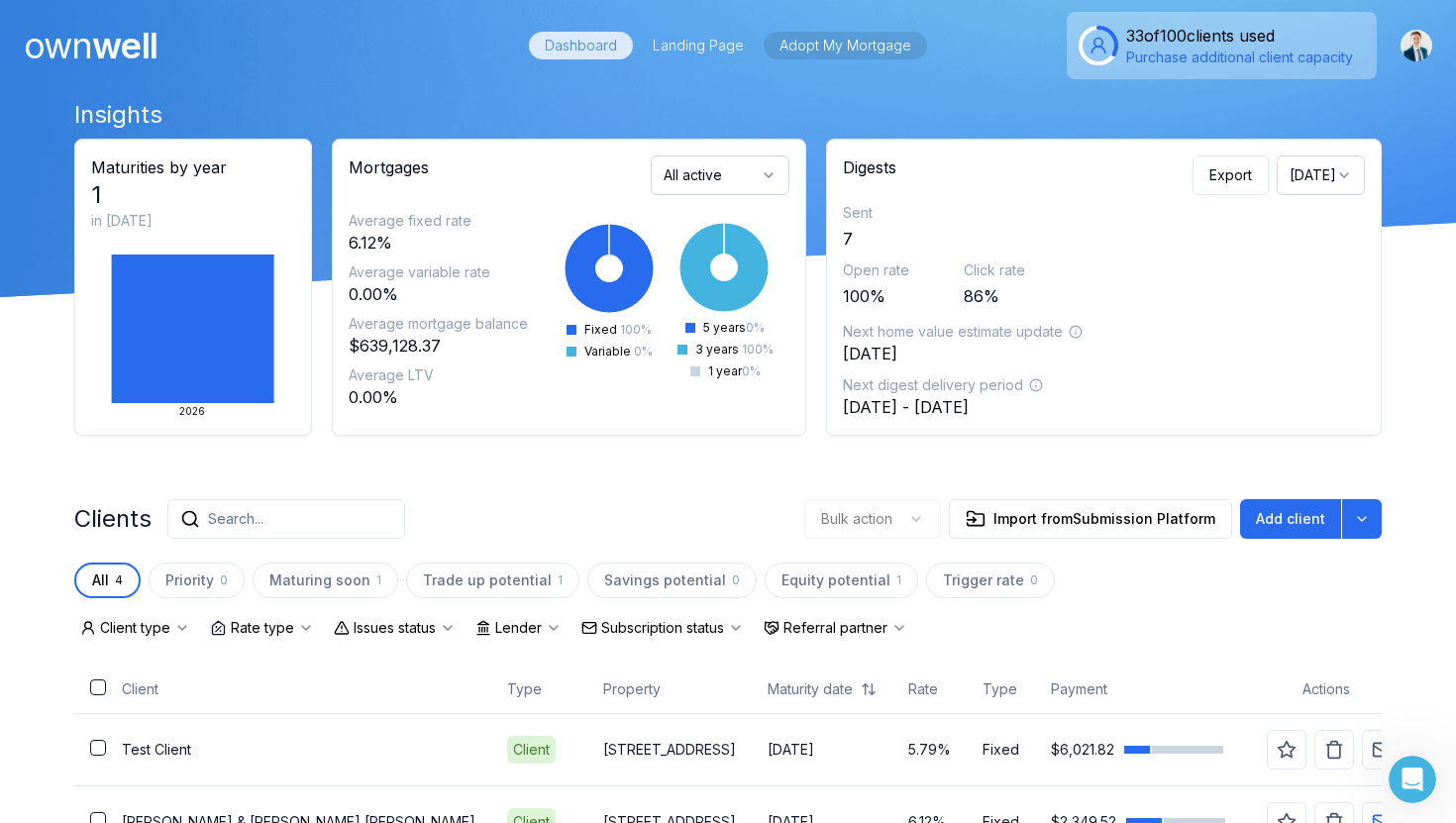 click on "Adopt My Mortgage" at bounding box center [845, 46] 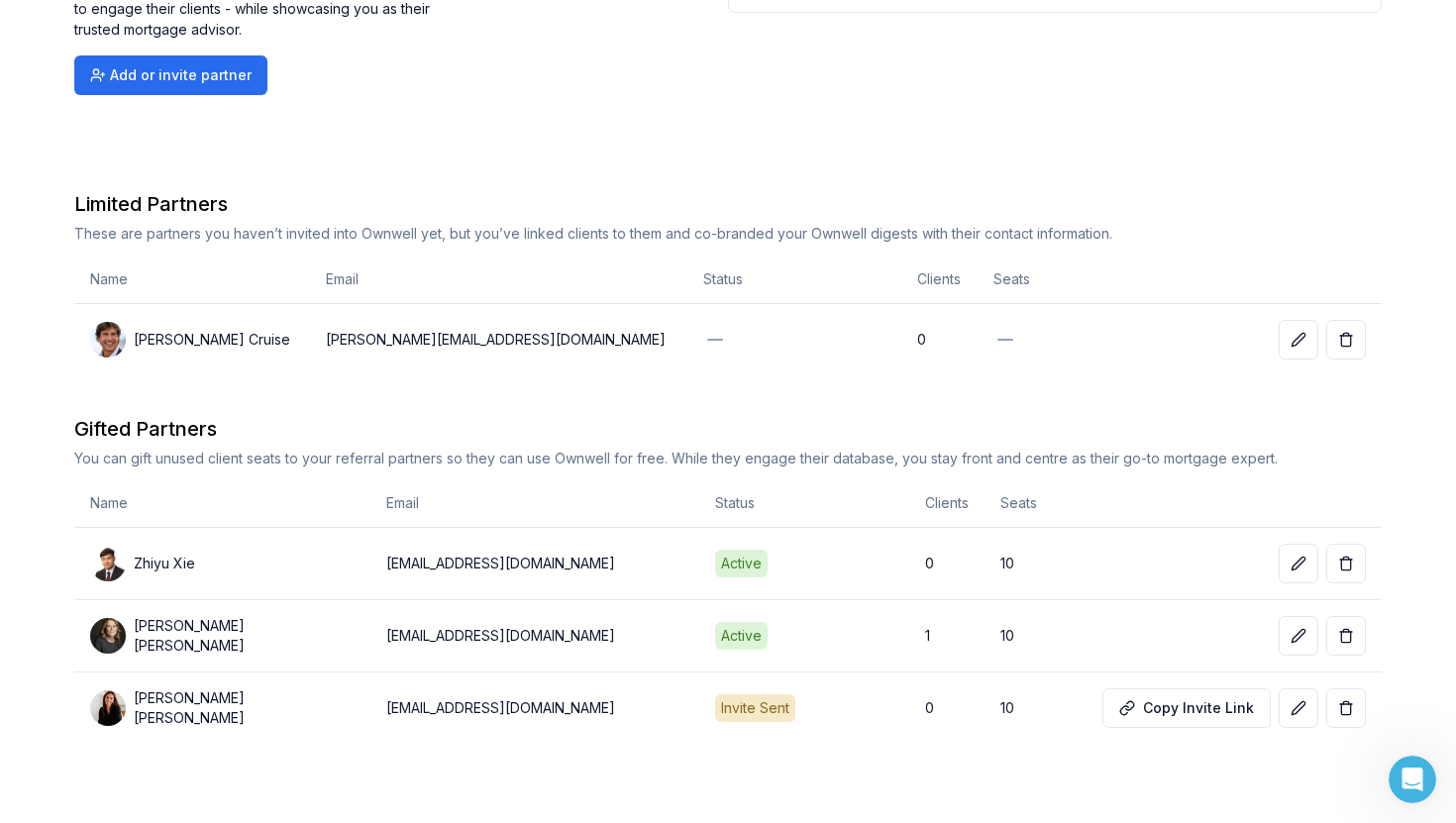 scroll, scrollTop: 0, scrollLeft: 0, axis: both 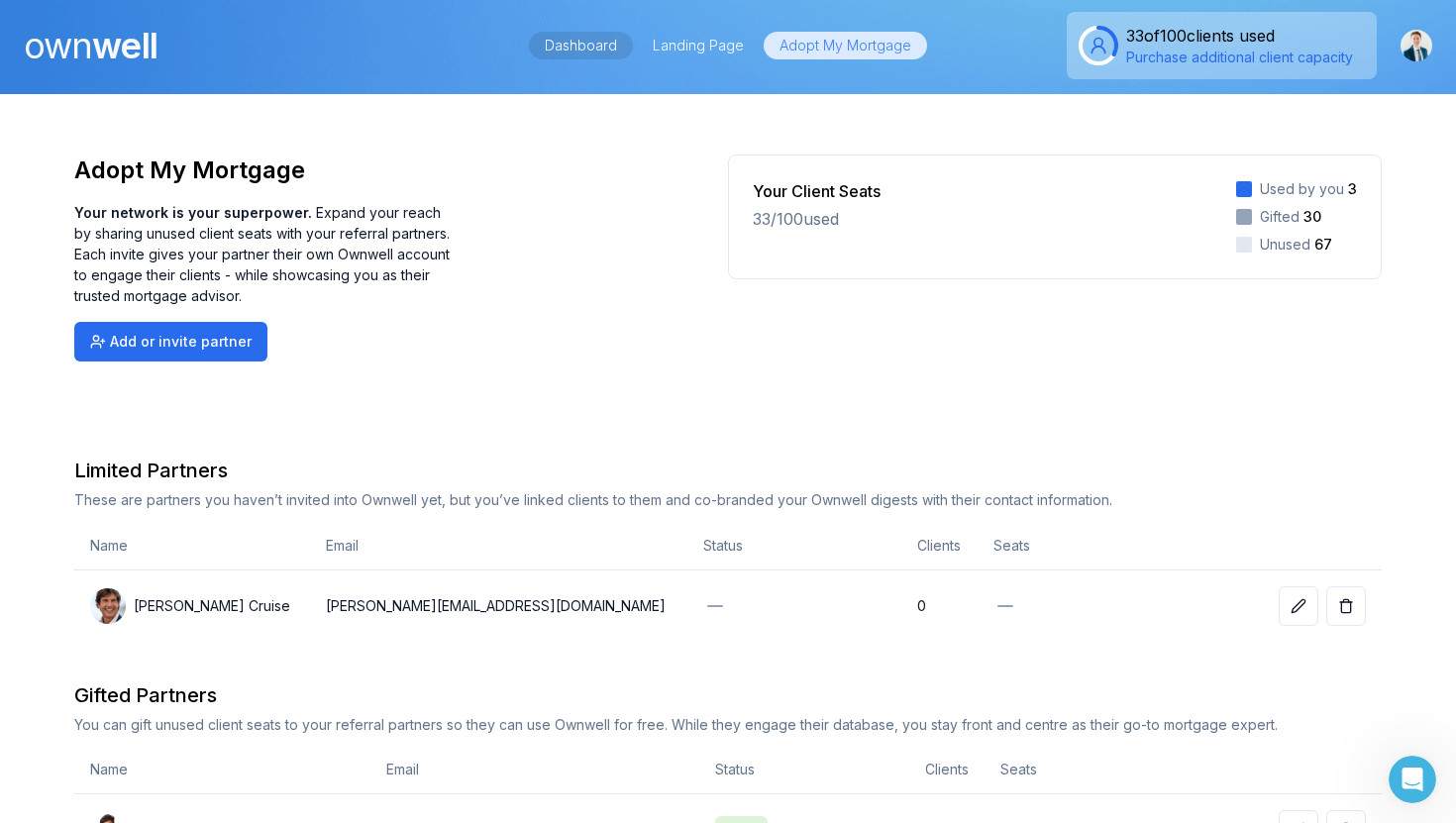click on "Dashboard" at bounding box center [580, 46] 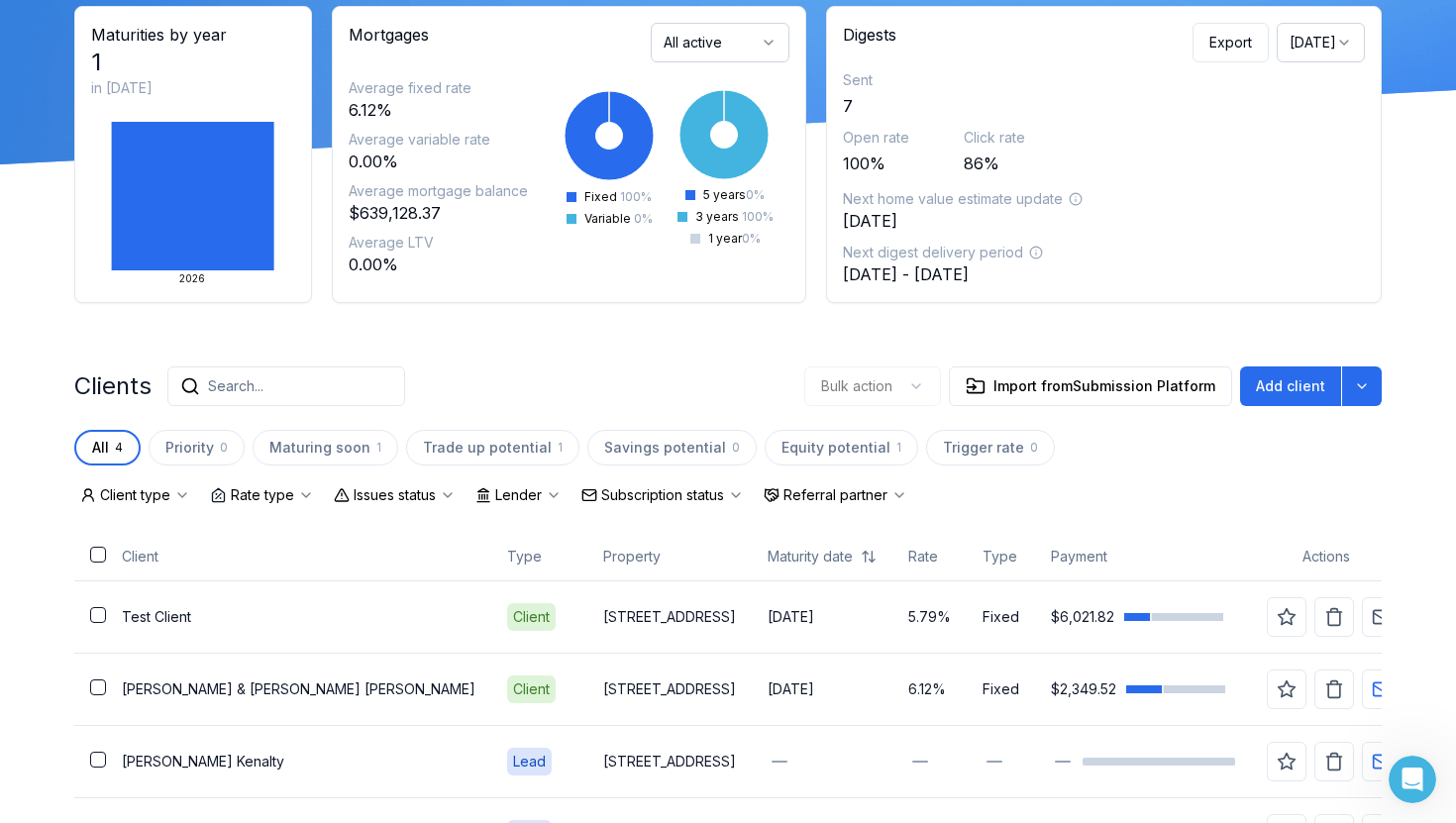 scroll, scrollTop: 326, scrollLeft: 0, axis: vertical 